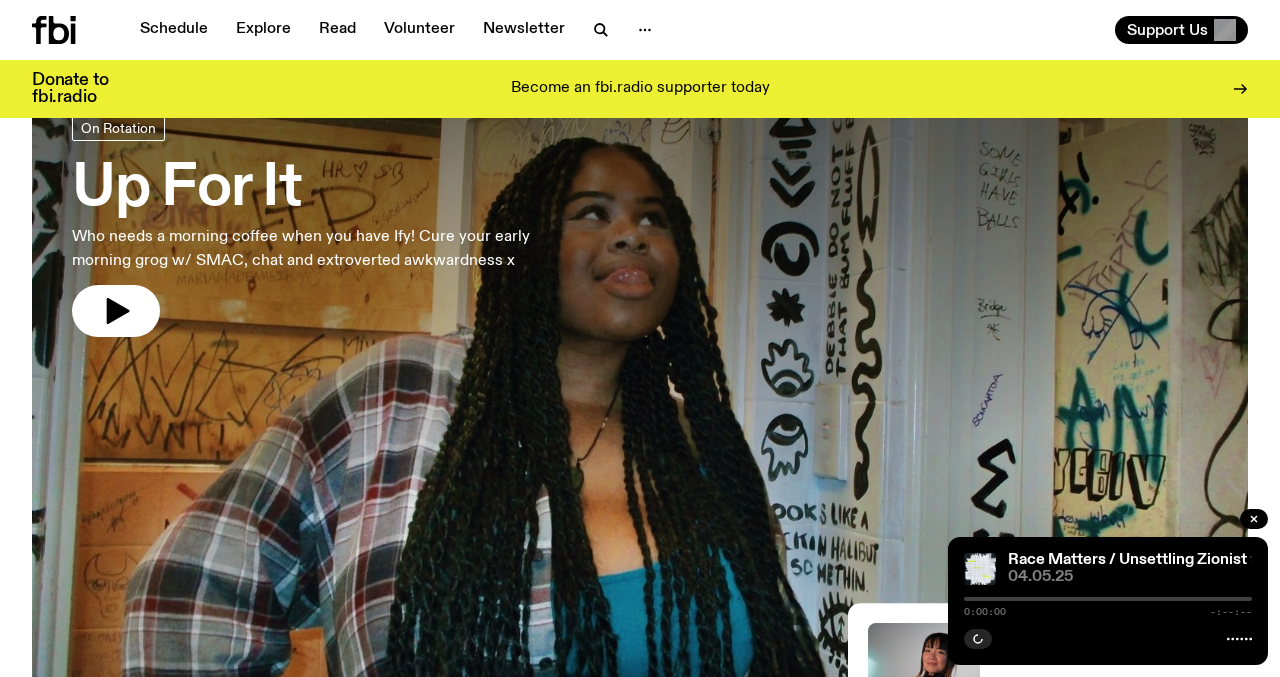 scroll, scrollTop: 141, scrollLeft: 0, axis: vertical 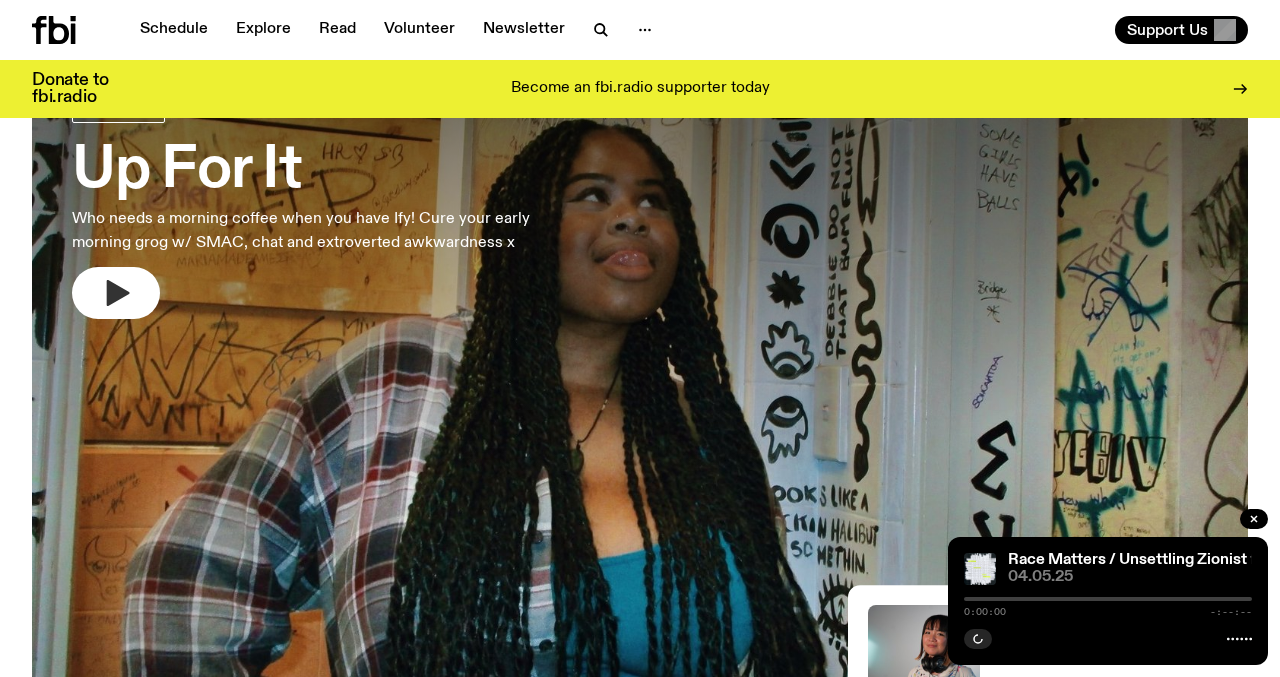 click 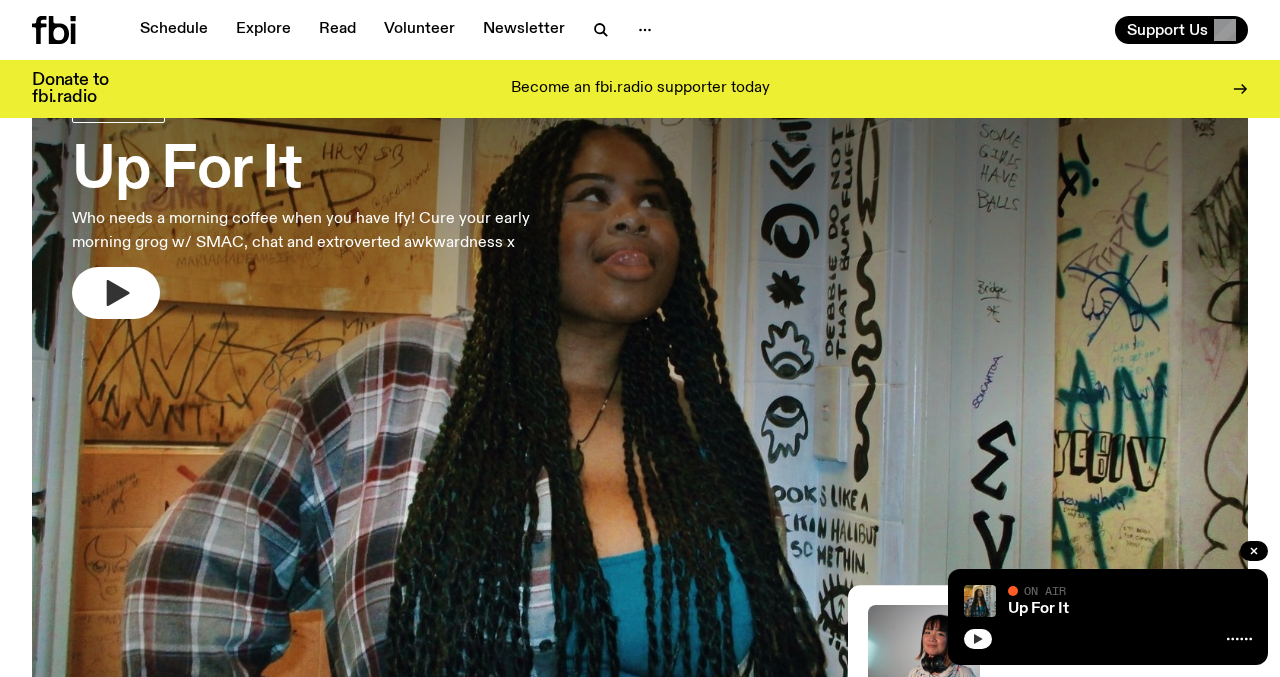 click at bounding box center [978, 639] 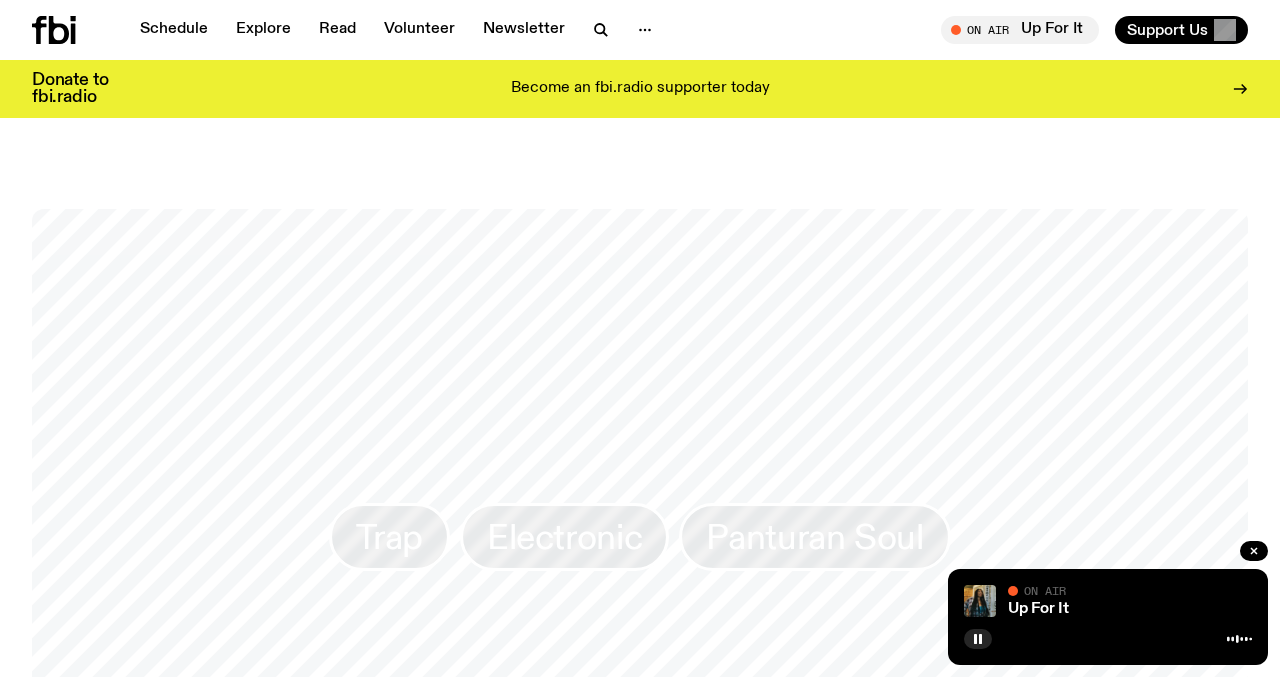 scroll, scrollTop: 275, scrollLeft: 0, axis: vertical 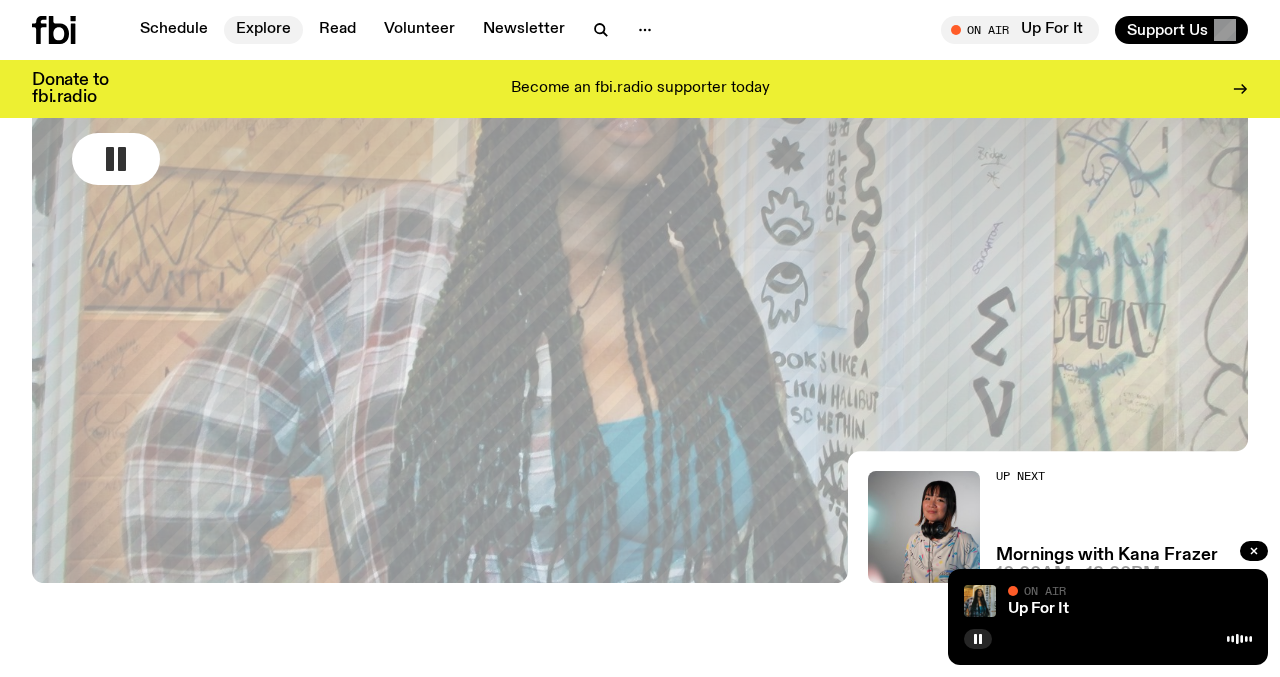 click on "Explore" at bounding box center (263, 30) 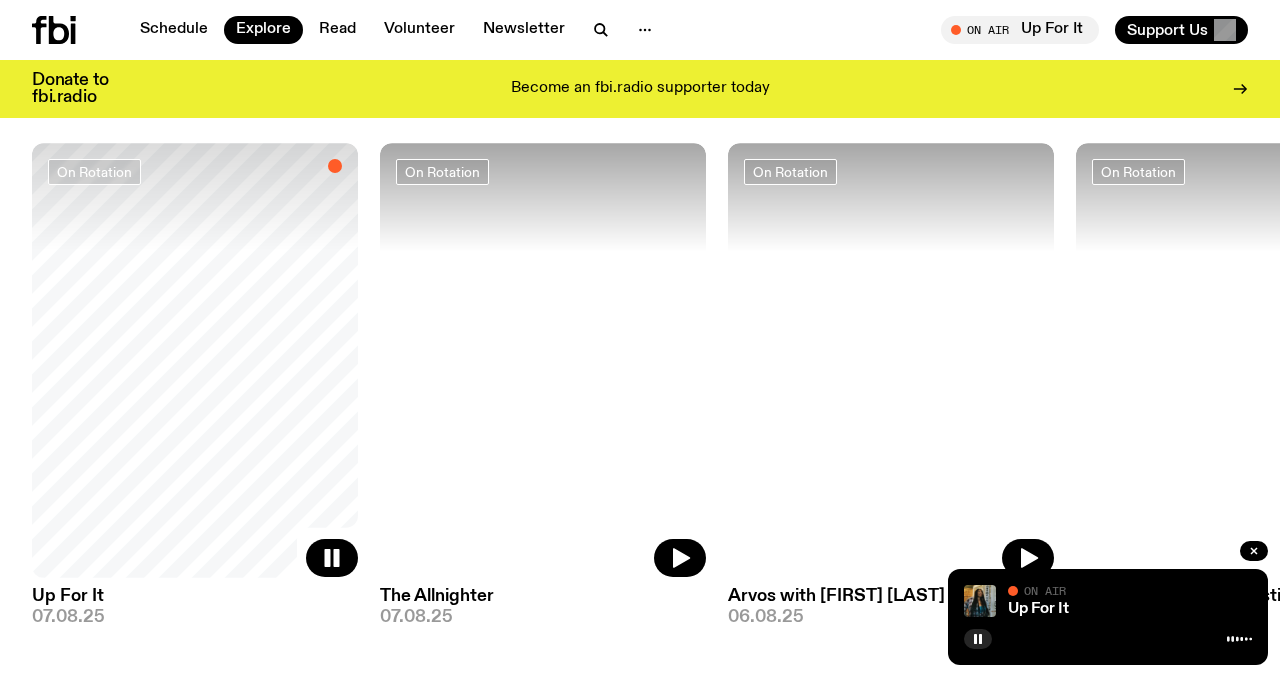 scroll, scrollTop: 820, scrollLeft: 0, axis: vertical 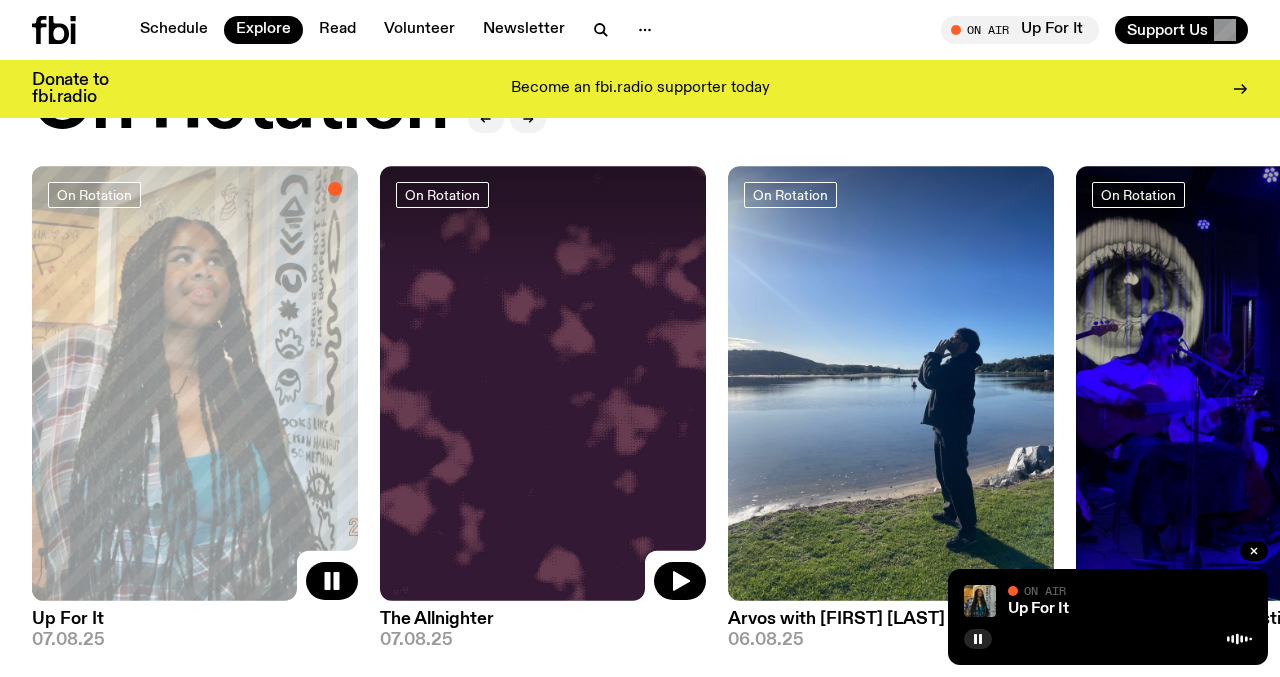 click 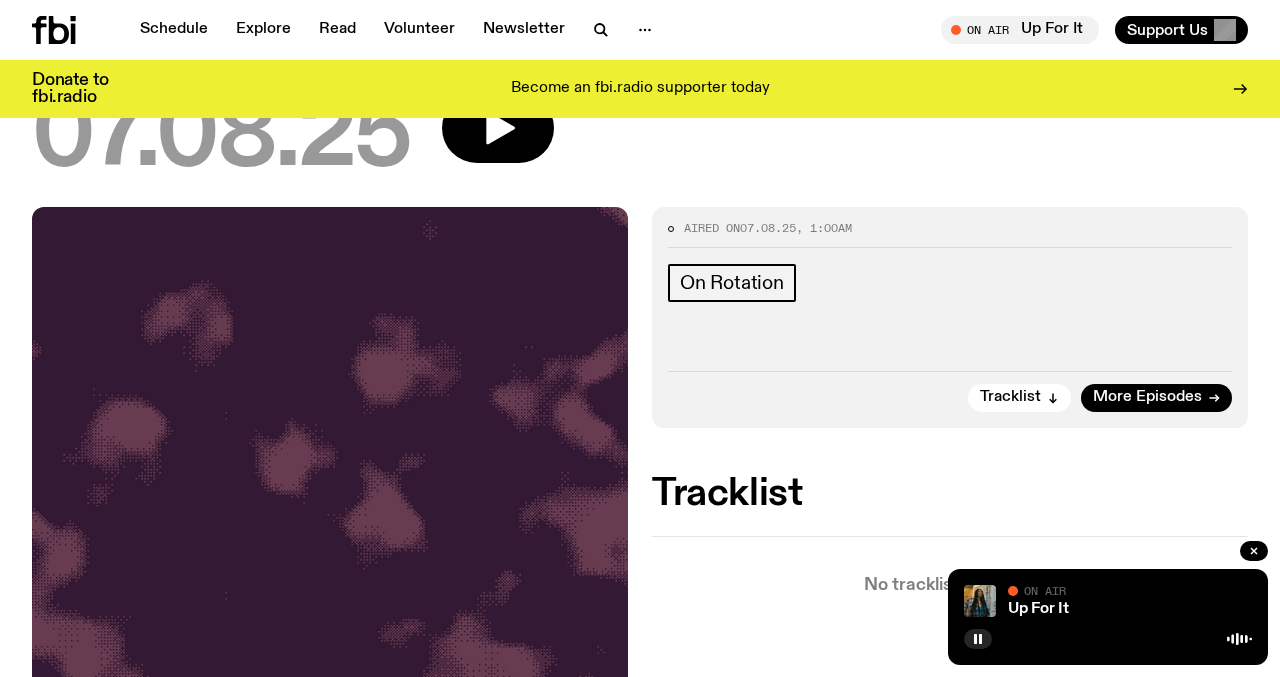 scroll, scrollTop: 163, scrollLeft: 0, axis: vertical 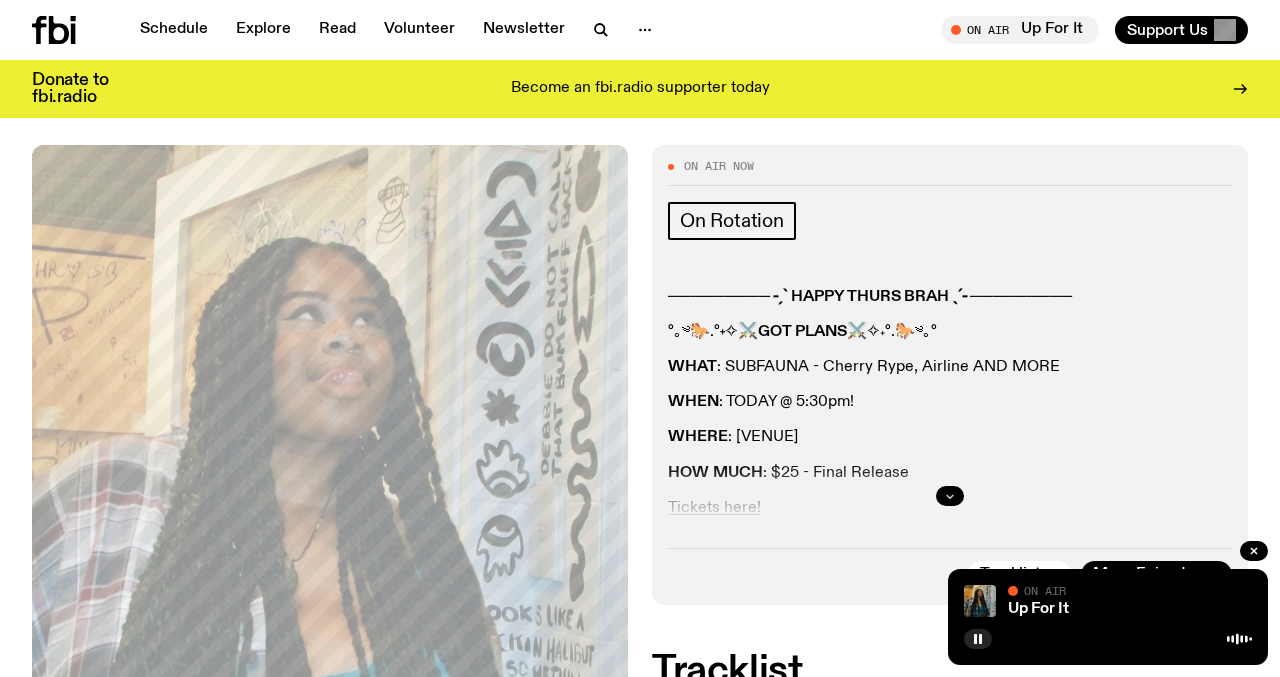 click at bounding box center (950, 496) 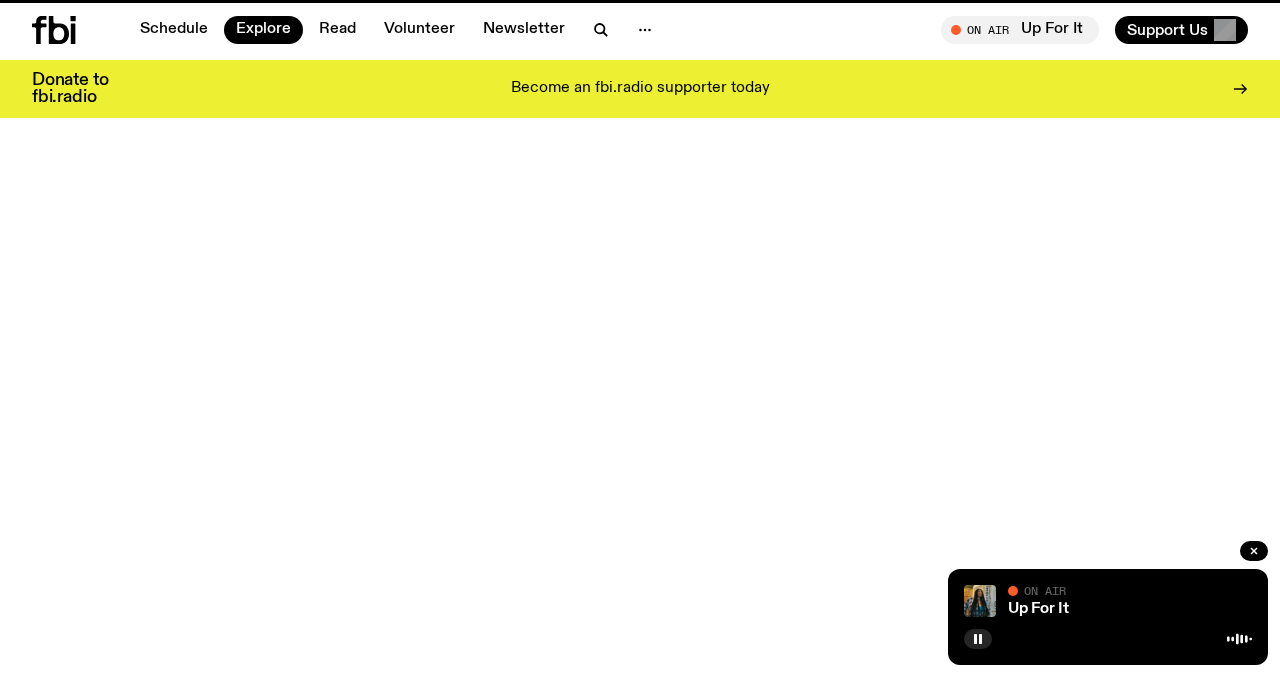 scroll, scrollTop: 872, scrollLeft: 0, axis: vertical 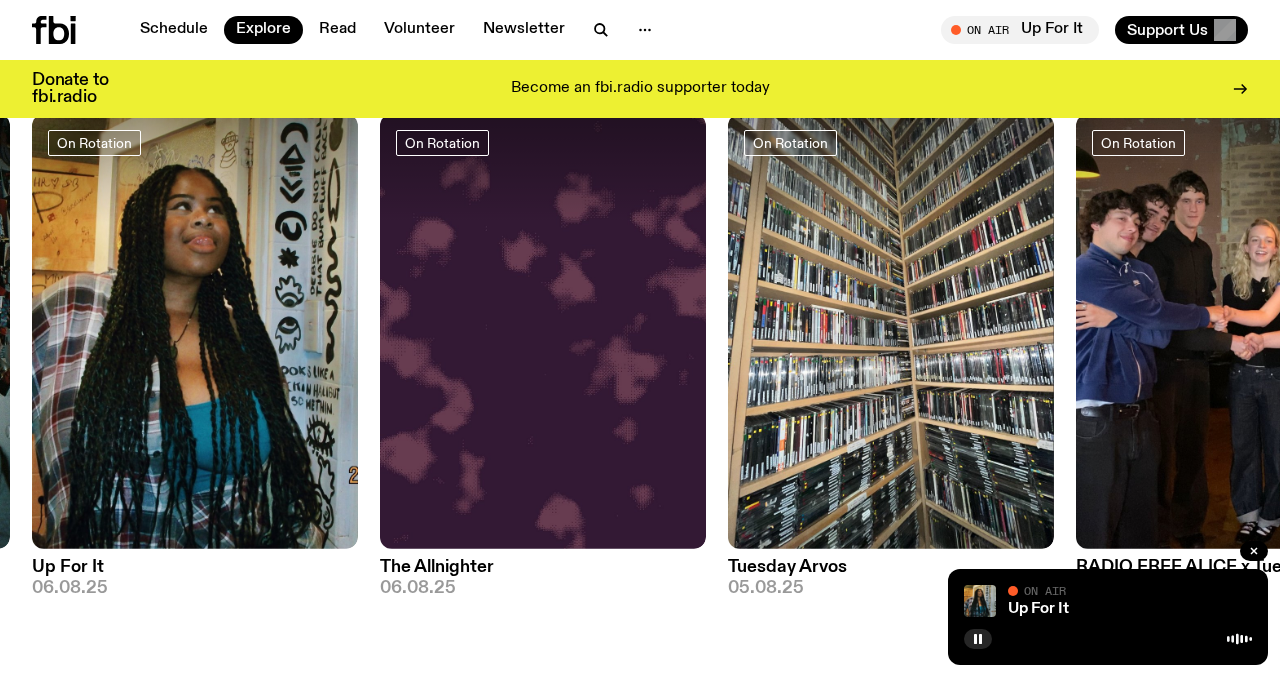 click on "DJ Mixes DJ Mix Sunset with Bare Necessities 05.08.25 DJ Mix Sunset with [FIRST] [LAST] 04.08.25 DJ Mix [ARTIST] 03.08.25 DJ Mix Souled Out 03.08.25 DJ Mix Ambient Country +2 Loose Joints 03.08.25 DJ Mix patina 02.08.25 DJ Mix Dubstep IDM Variable Depth Audit with [FIRST] [LAST] 02.08.25 DJ Mix dot.zip ft. [ARTIST] 02.08.25 DJ Mix Yanos 02.08.25 DJ Mix Limbs Akimbo 02.08.25 View More On Rotation On Rotation Up For It 07.08.25 On Rotation The Allnighter 07.08.25 On Rotation Arvos with [FIRST] [LAST] 06.08.25 On Rotation Lunch with [FIRST] [LAST] 06.08.25 On Rotation Mornings with [FIRST] [LAST] 06.08.25 On Rotation Up For It 06.08.25 On Rotation The Allnighter 06.08.25 On Rotation Tuesday Arvos 05.08.25 On Rotation RADIO FREE ALICE x Tuesday Lunch 05.08.25 On Rotation Mornings with [FIRST] [LAST] 05.08.25 View More Specialist Specialist Sleepless in Sydney 06.08.25 Specialist Real to Reel 06.08.25 Specialist The Bridge with [FIRST] [LAST]  (✿˘︶˘✿).｡.:*♡ Interview w/[ARTIST] of the Valley 06.08.25 Specialist 06.08.25" 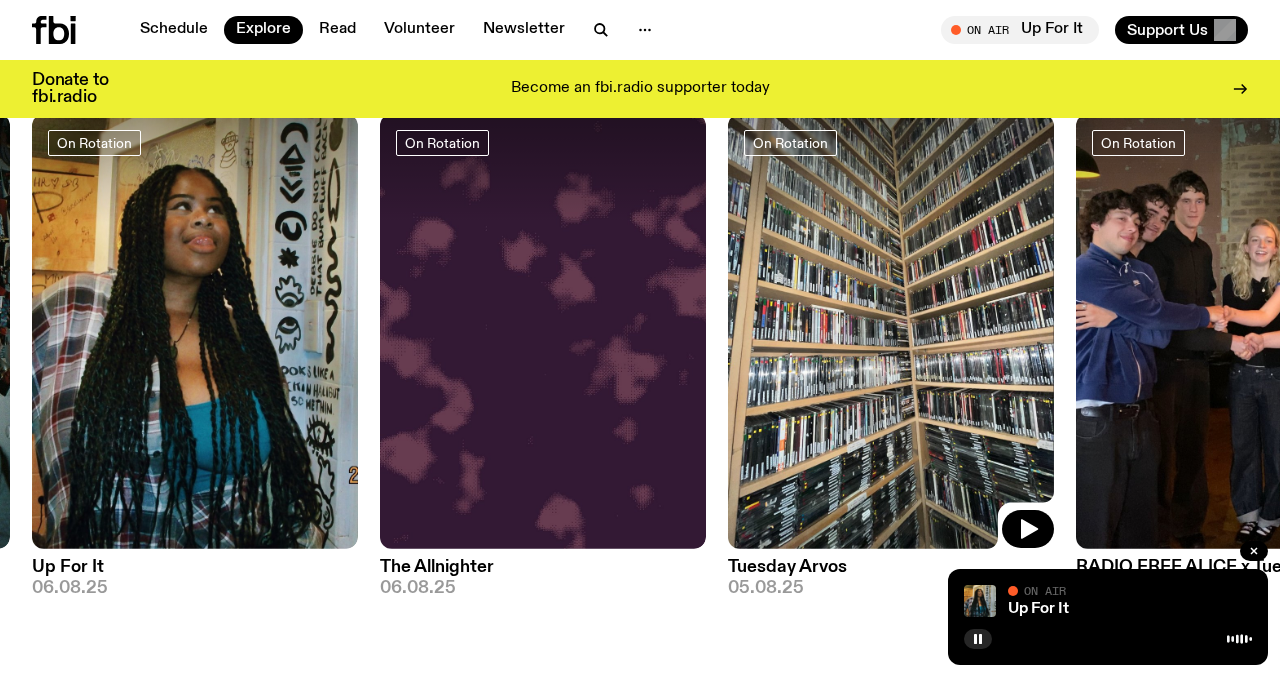 click 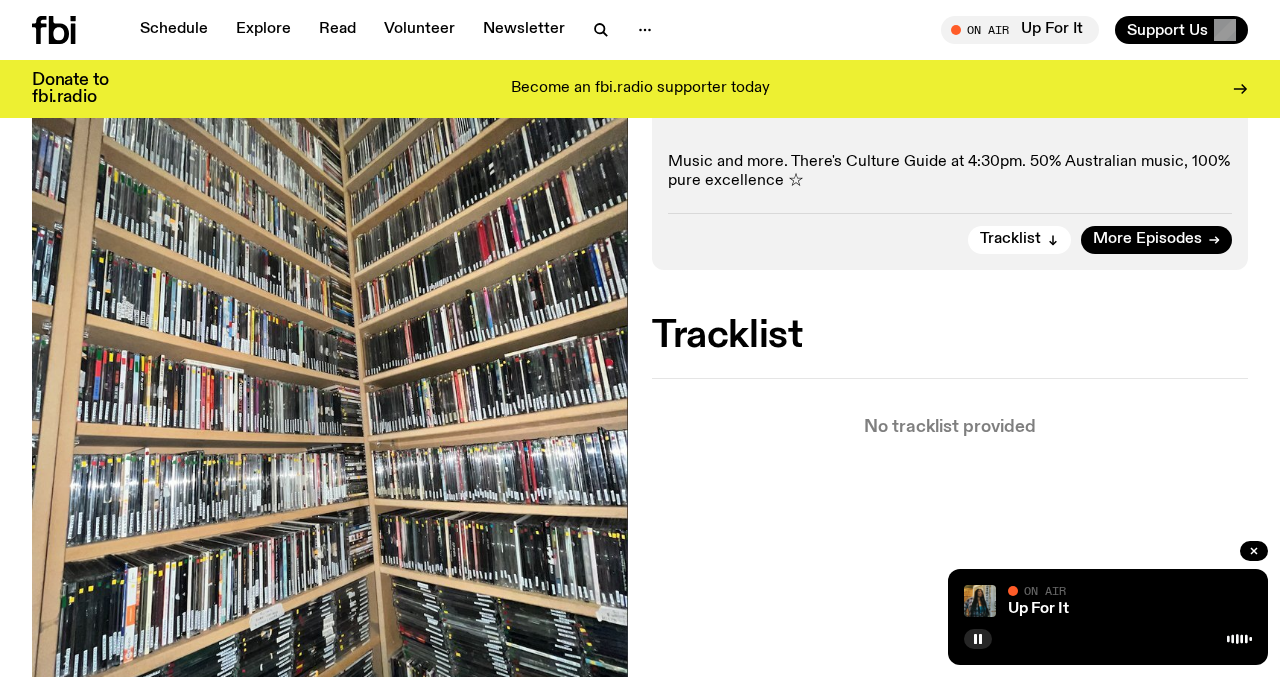scroll, scrollTop: 381, scrollLeft: 0, axis: vertical 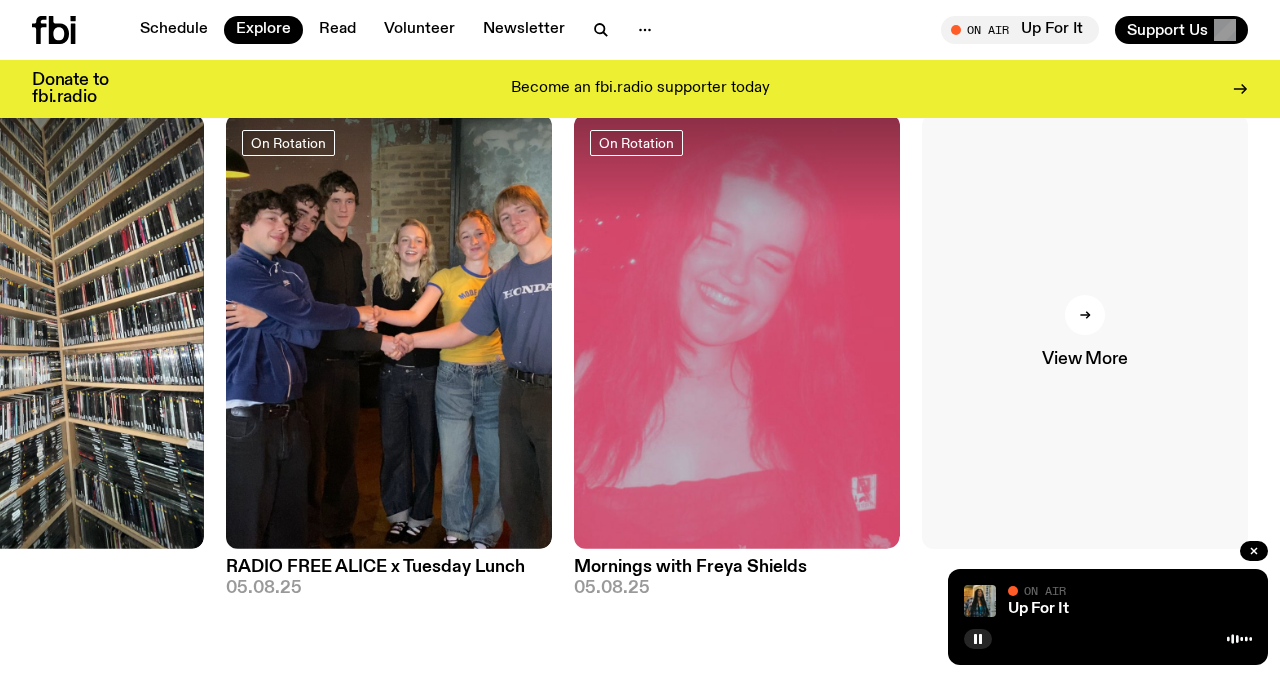 click on "View More" at bounding box center (1084, 359) 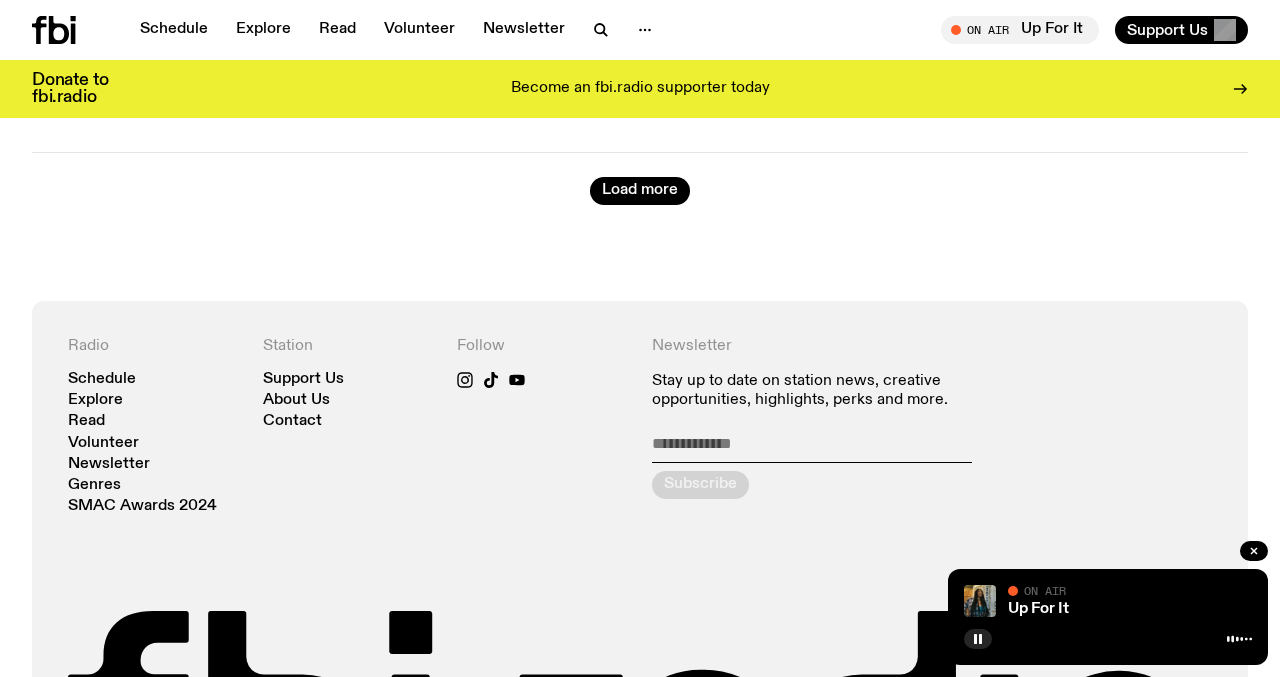 scroll, scrollTop: 5424, scrollLeft: 0, axis: vertical 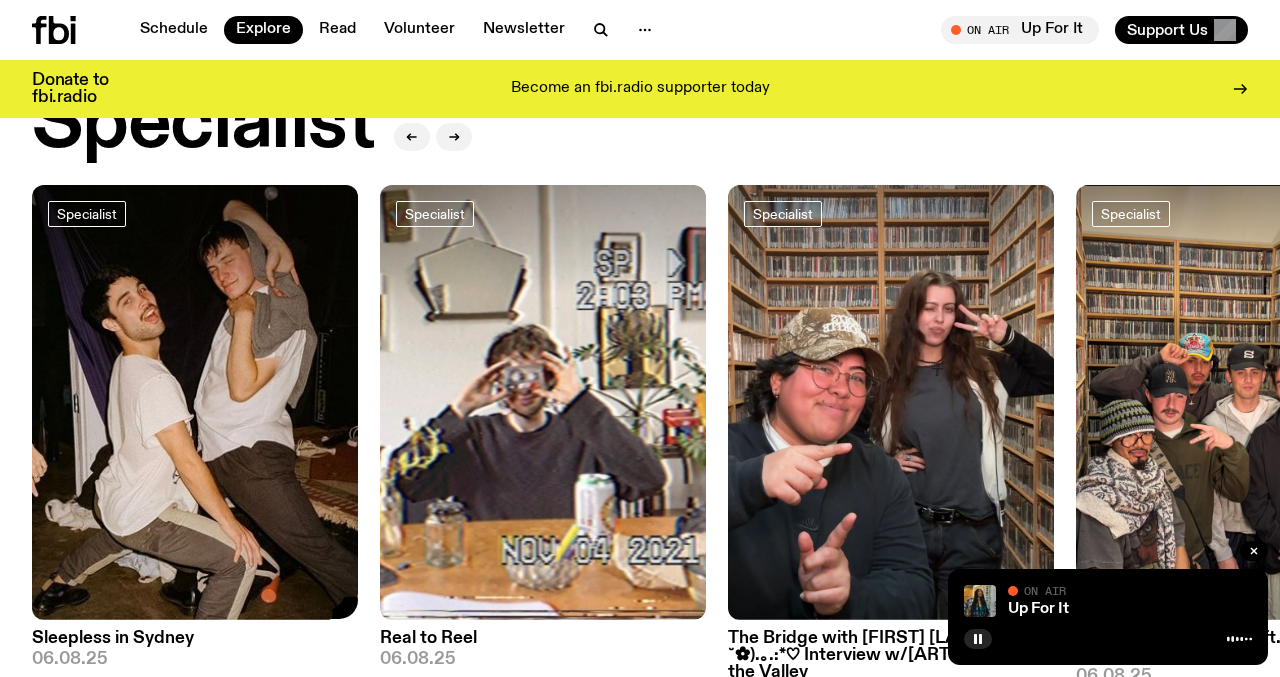 click 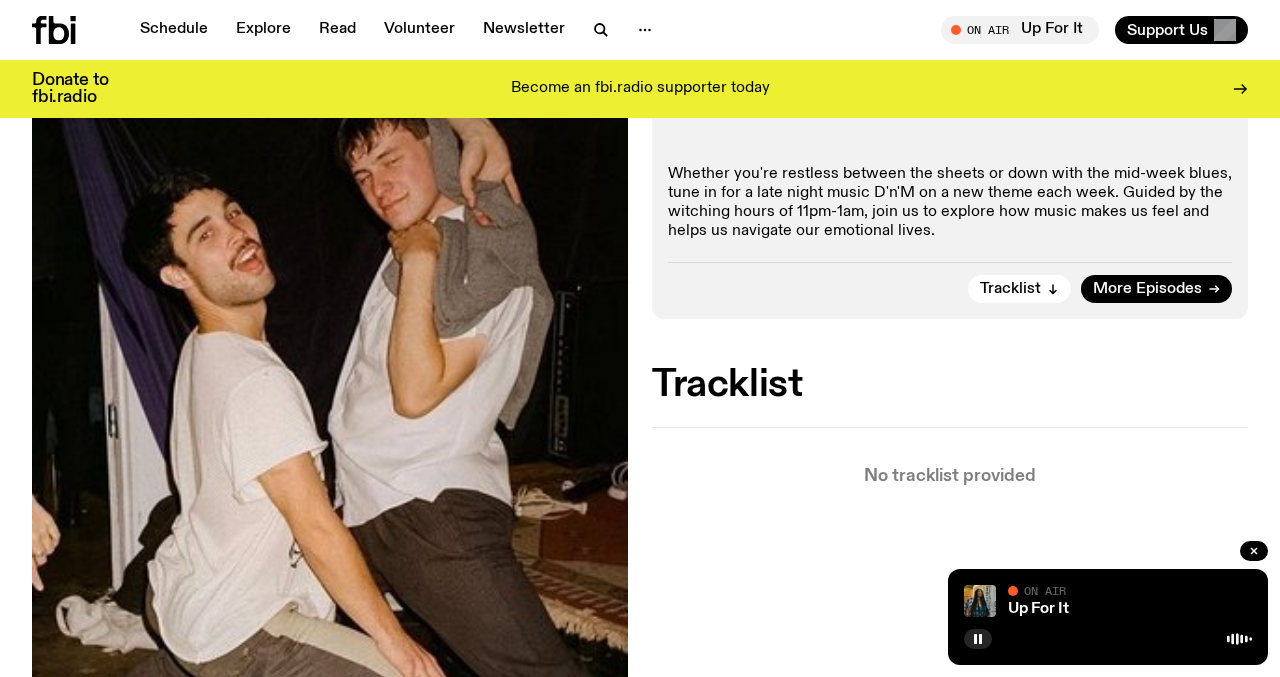 scroll, scrollTop: 367, scrollLeft: 0, axis: vertical 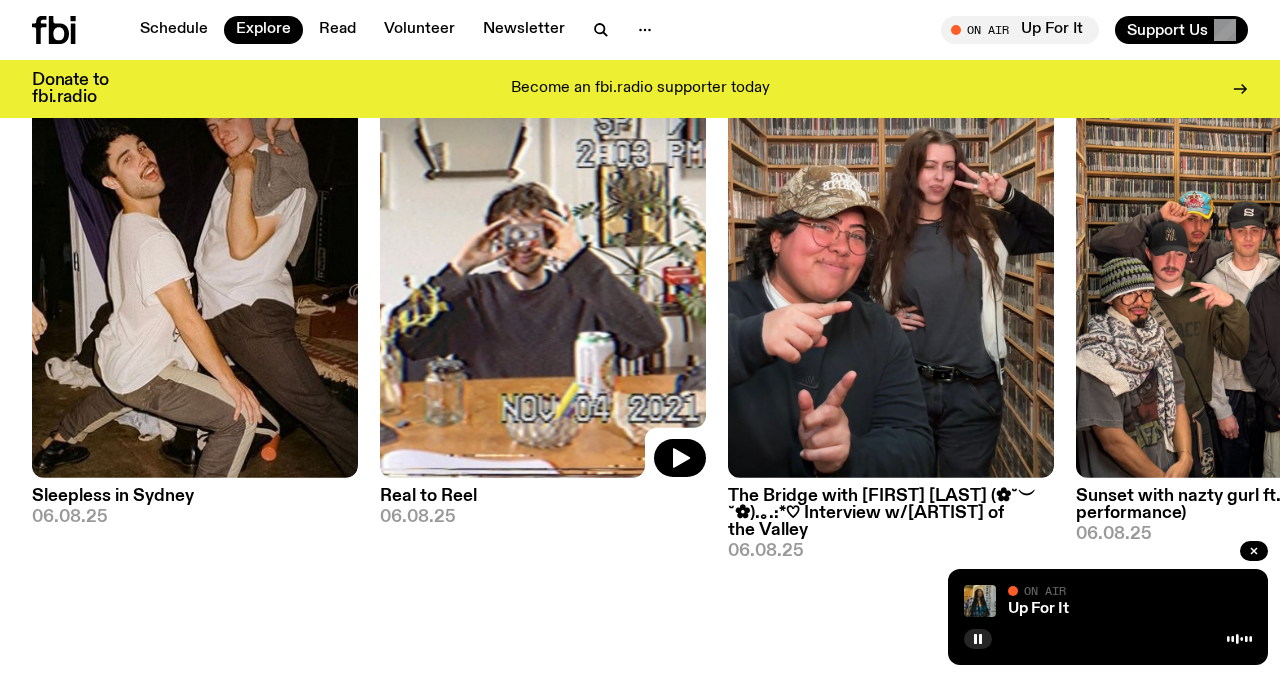 click 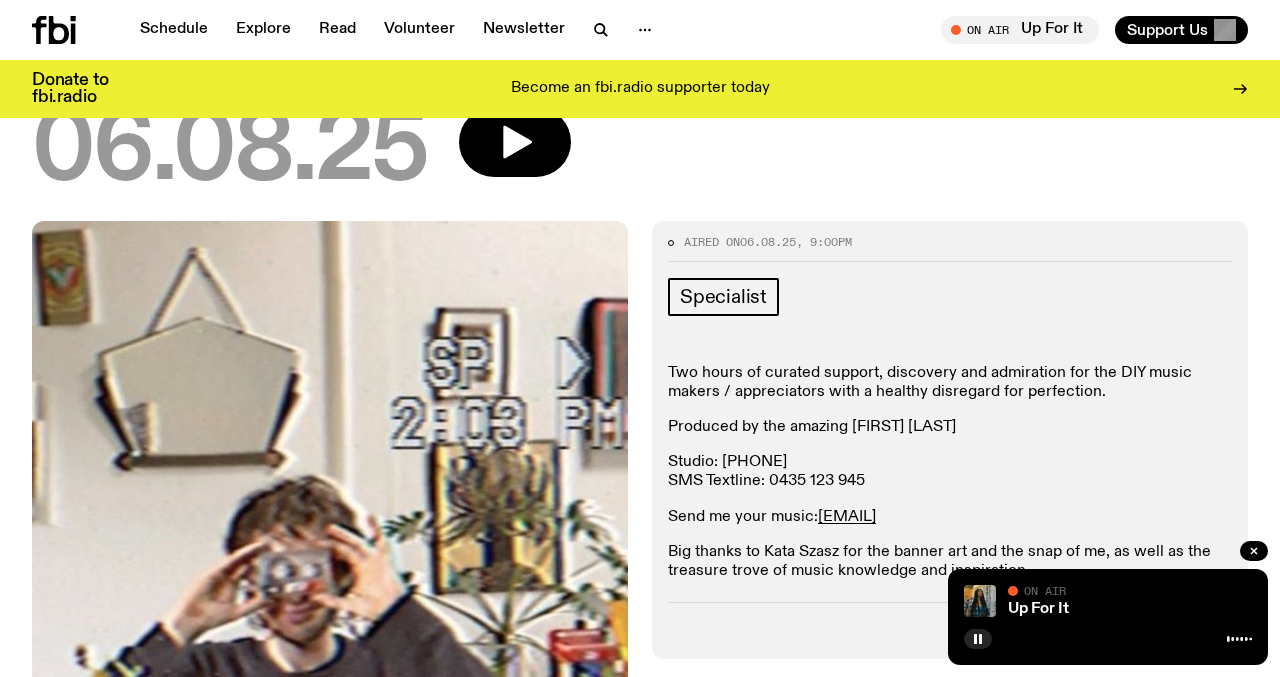 scroll, scrollTop: 161, scrollLeft: 0, axis: vertical 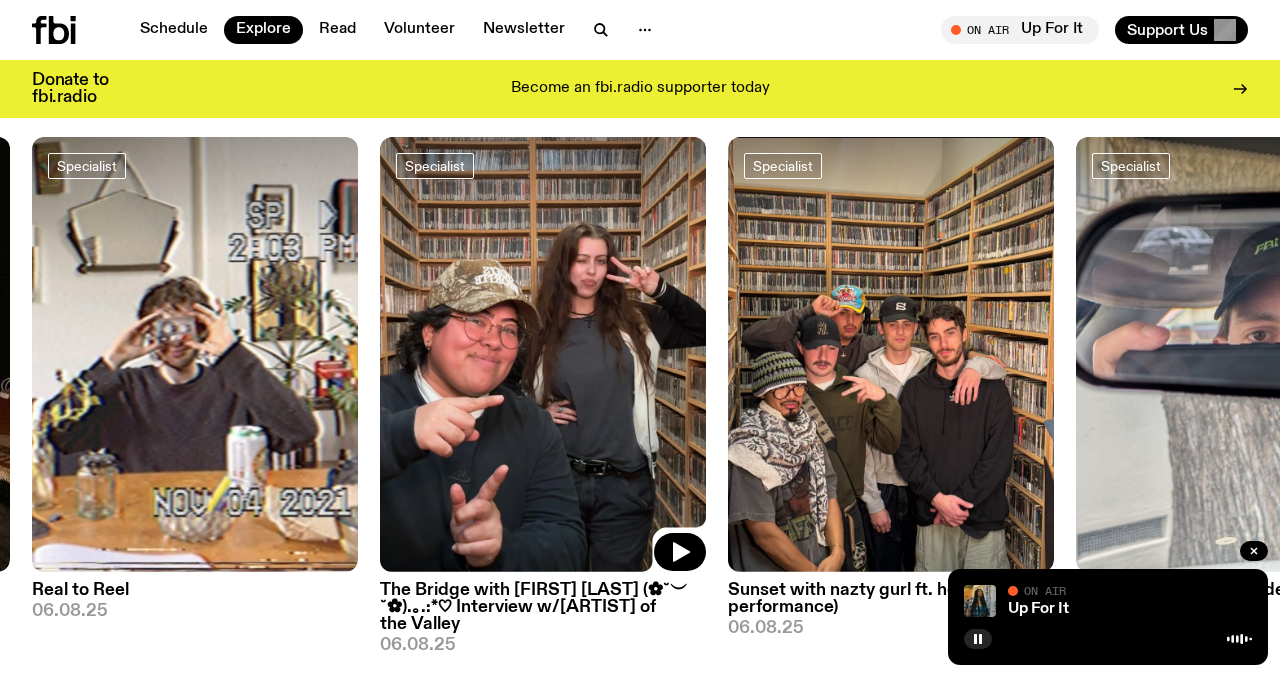 click 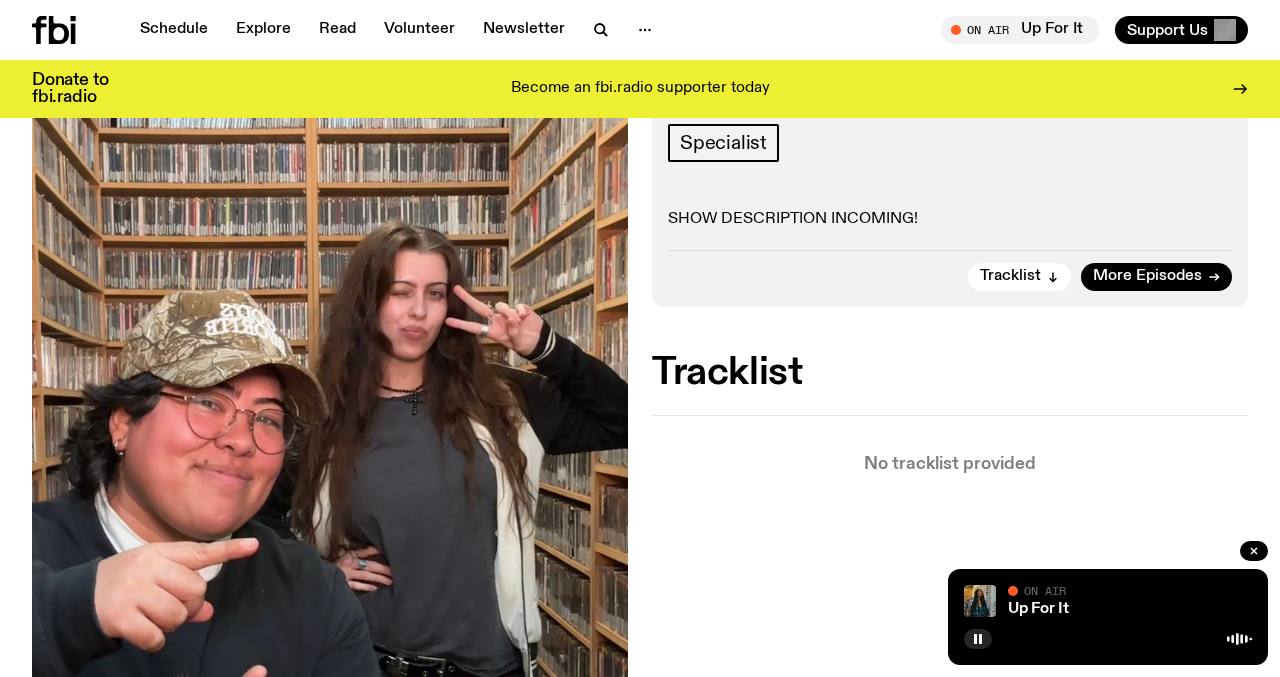 scroll, scrollTop: 0, scrollLeft: 0, axis: both 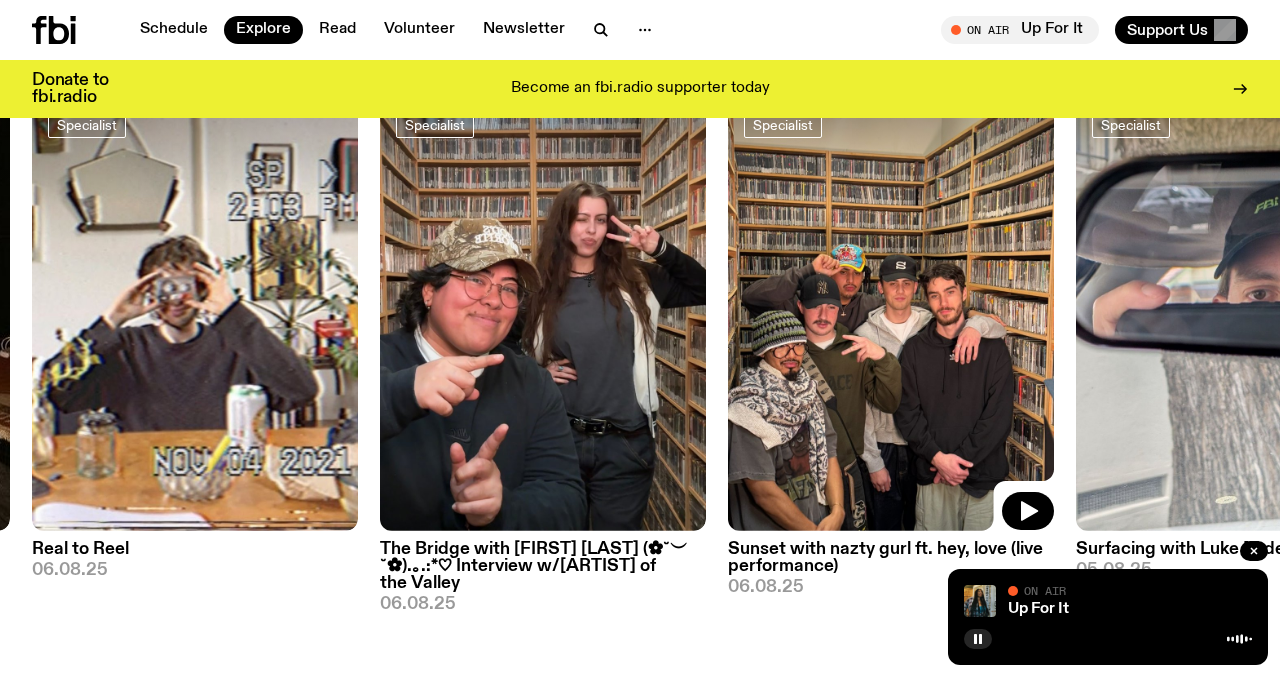 click 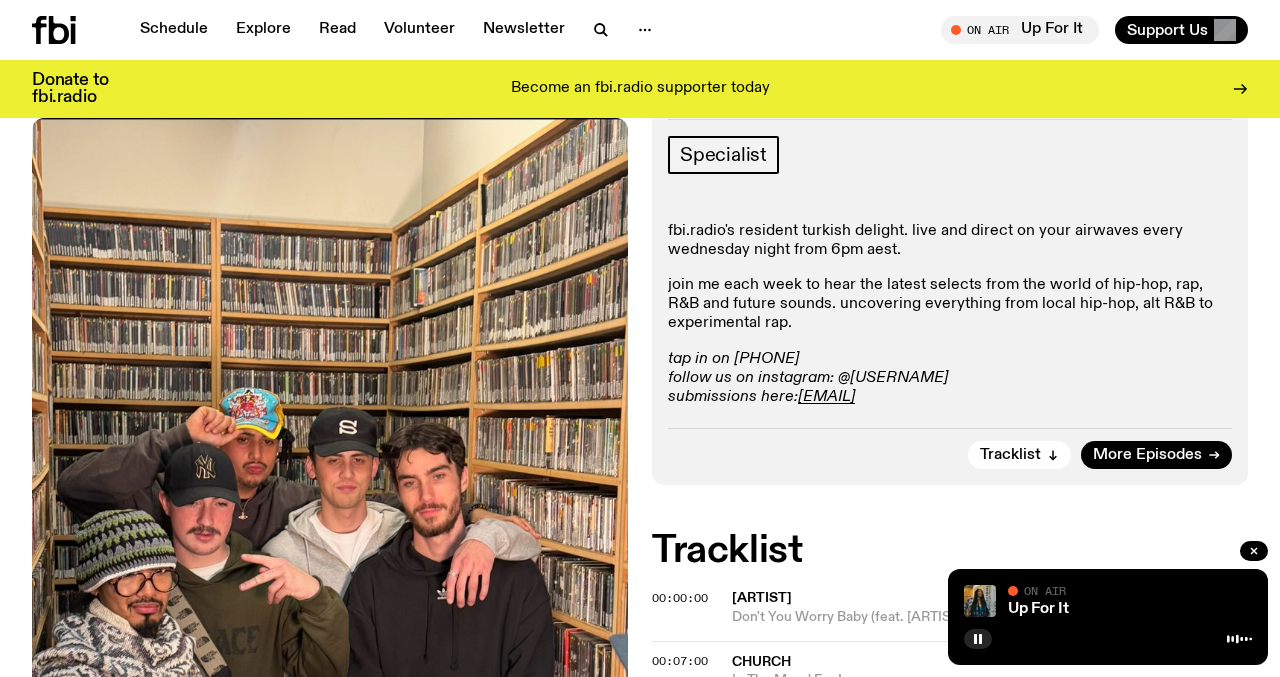 scroll, scrollTop: 390, scrollLeft: 0, axis: vertical 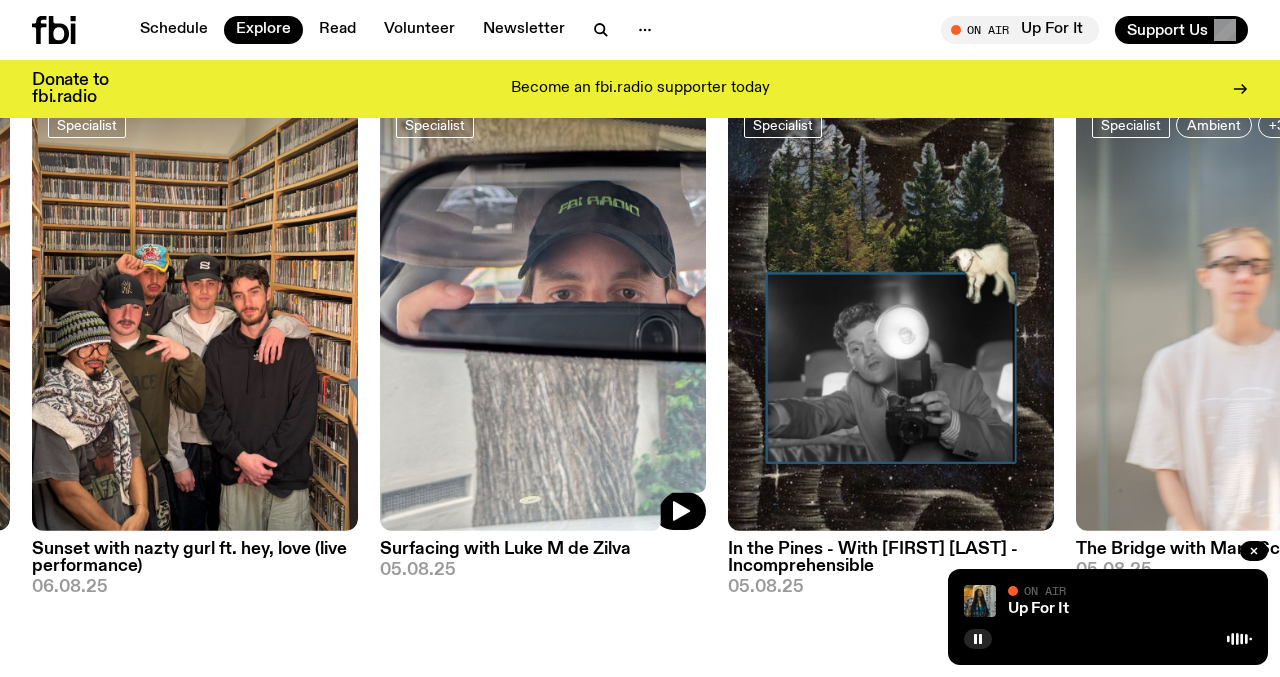 click 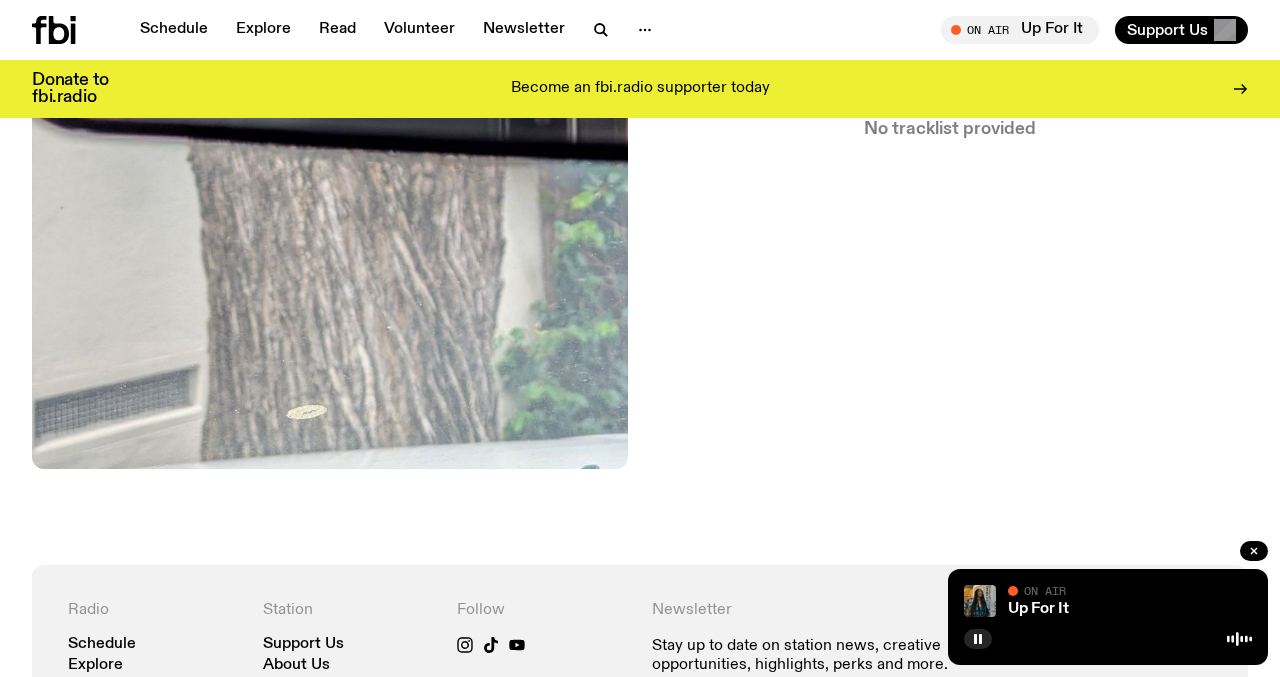 scroll, scrollTop: 778, scrollLeft: 0, axis: vertical 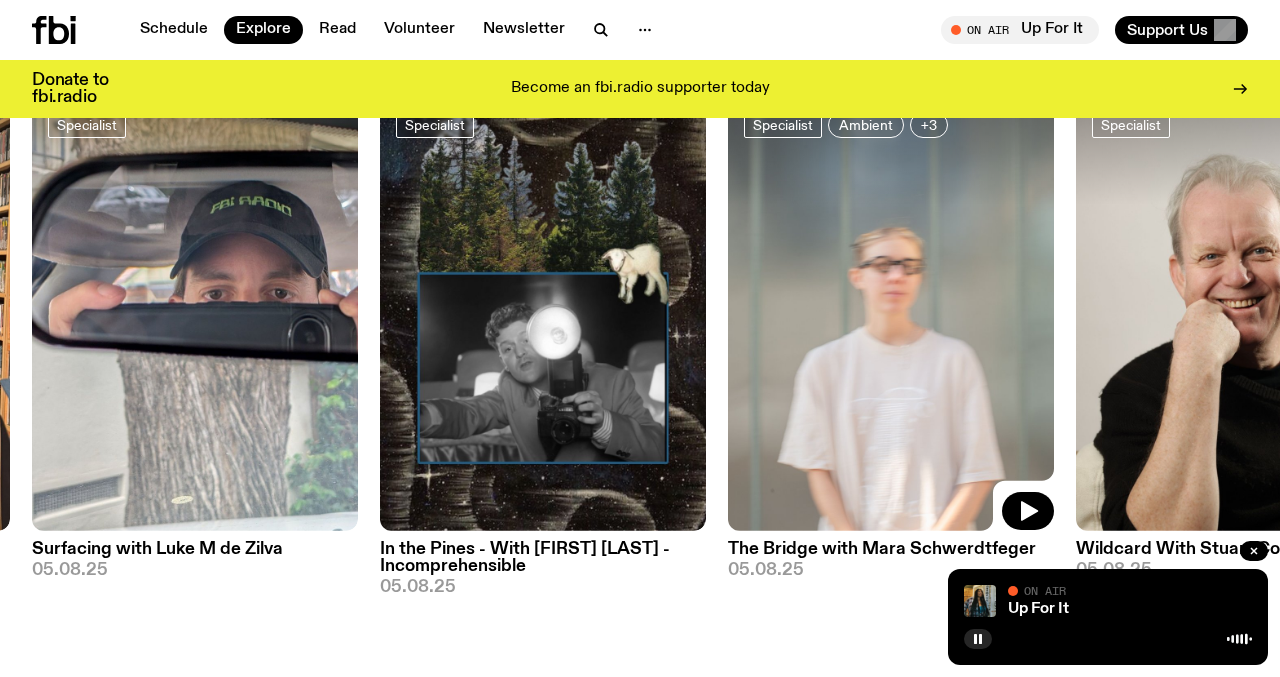 click 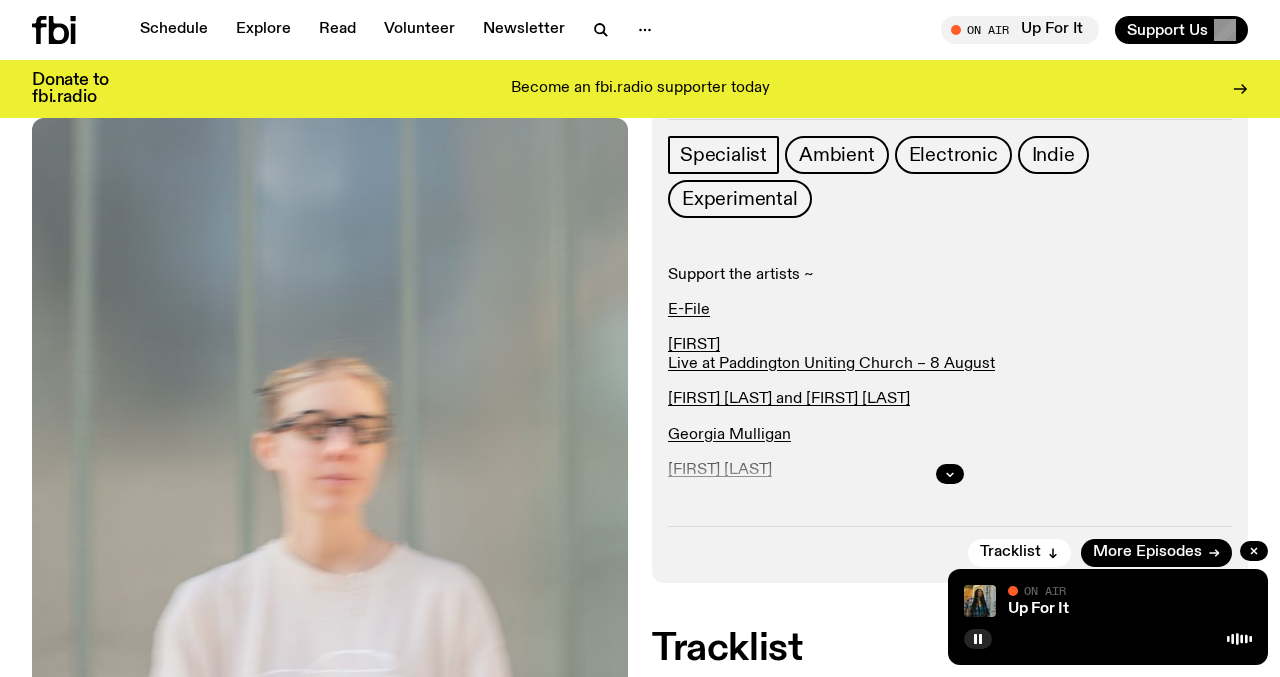 scroll, scrollTop: 385, scrollLeft: 0, axis: vertical 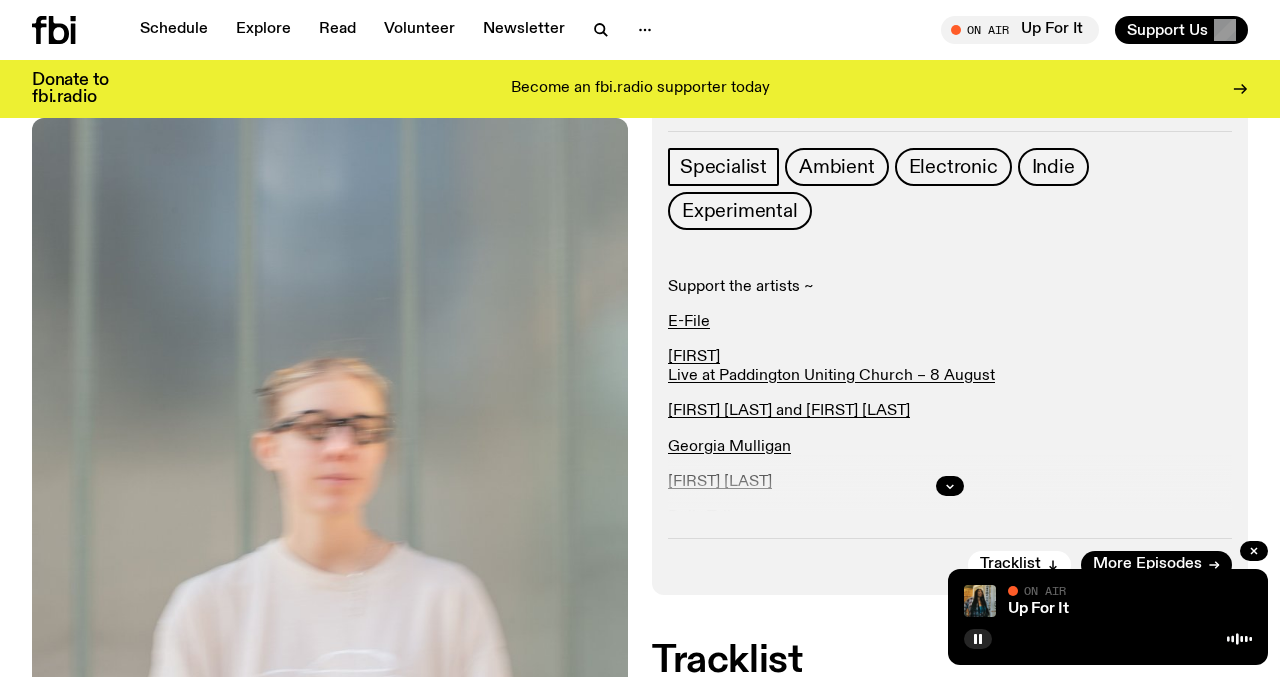 click at bounding box center (950, 486) 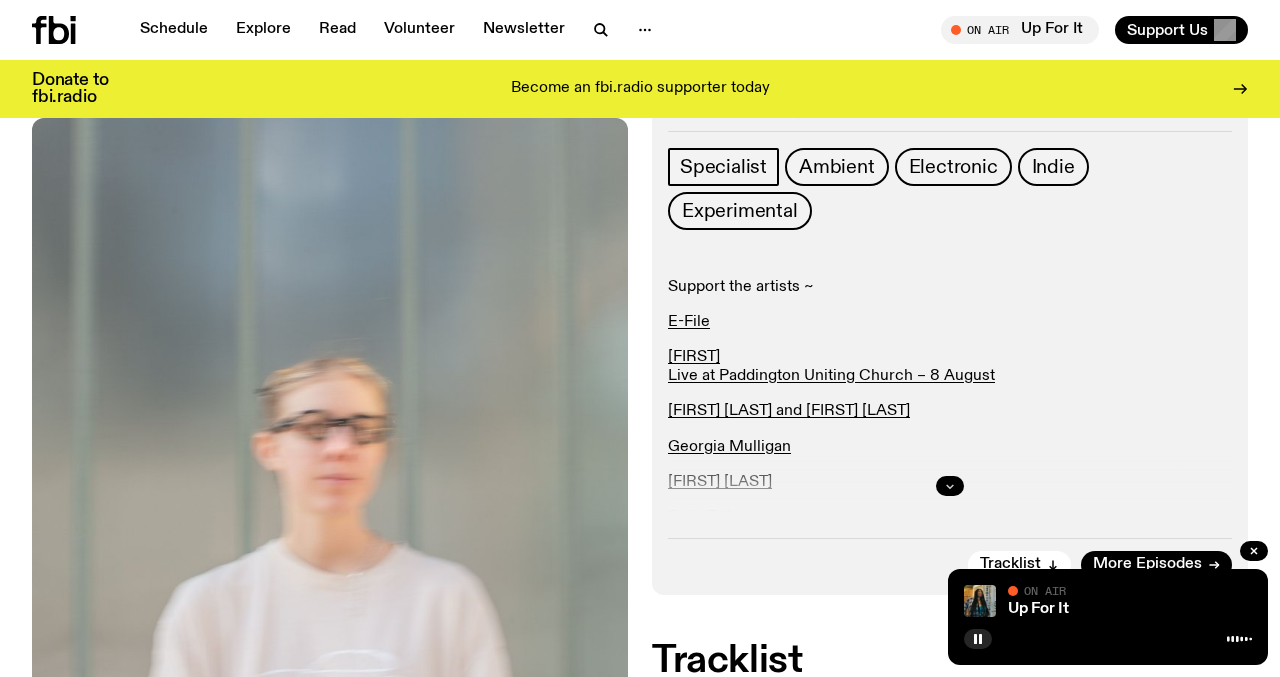 click 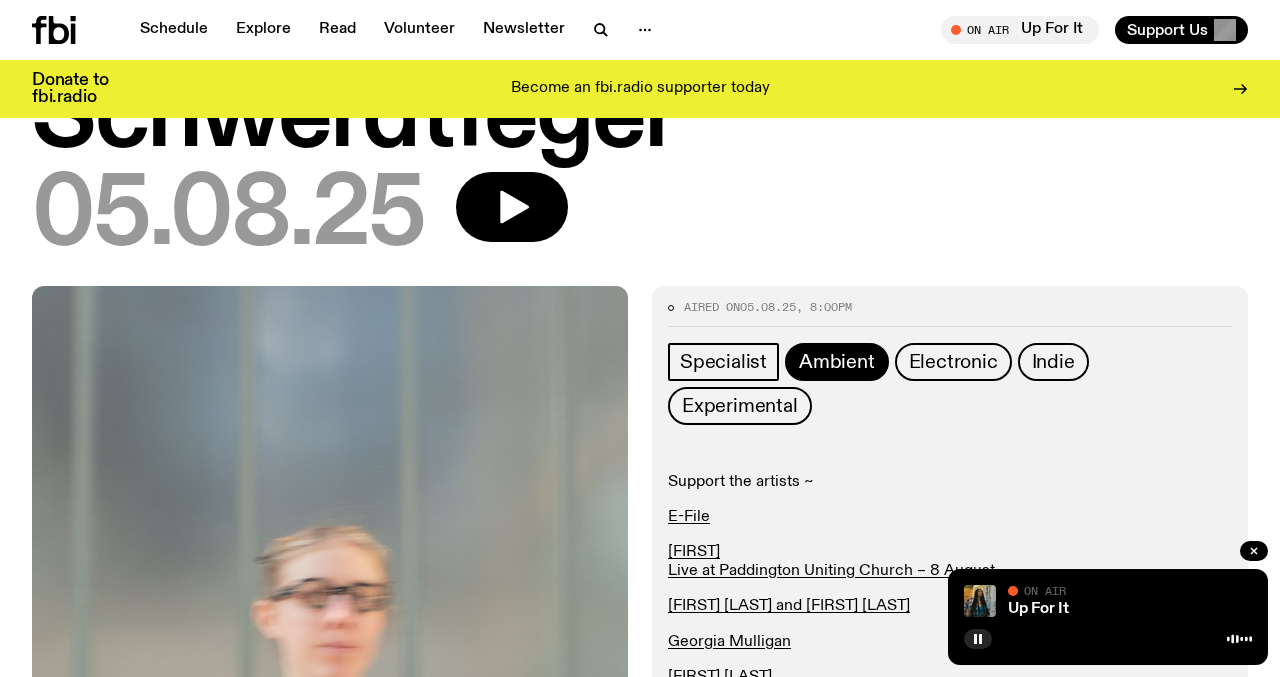 scroll, scrollTop: 168, scrollLeft: 0, axis: vertical 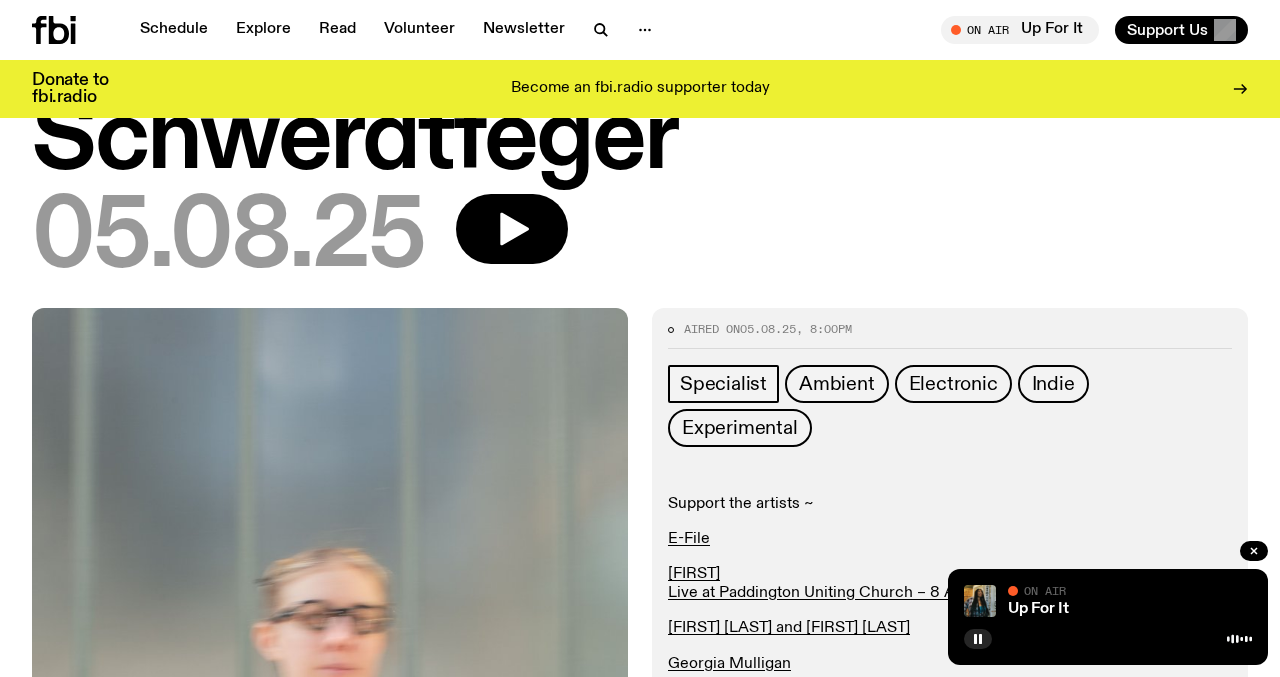 click on "05.08.25" at bounding box center [640, 239] 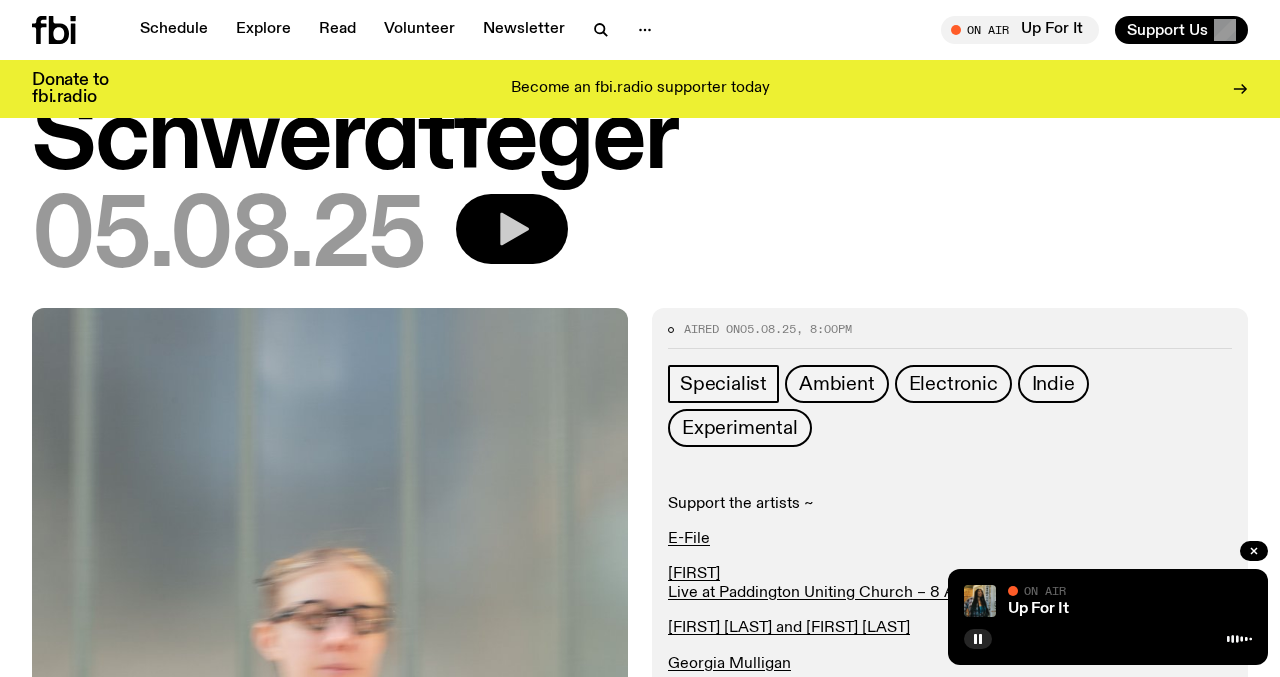 click 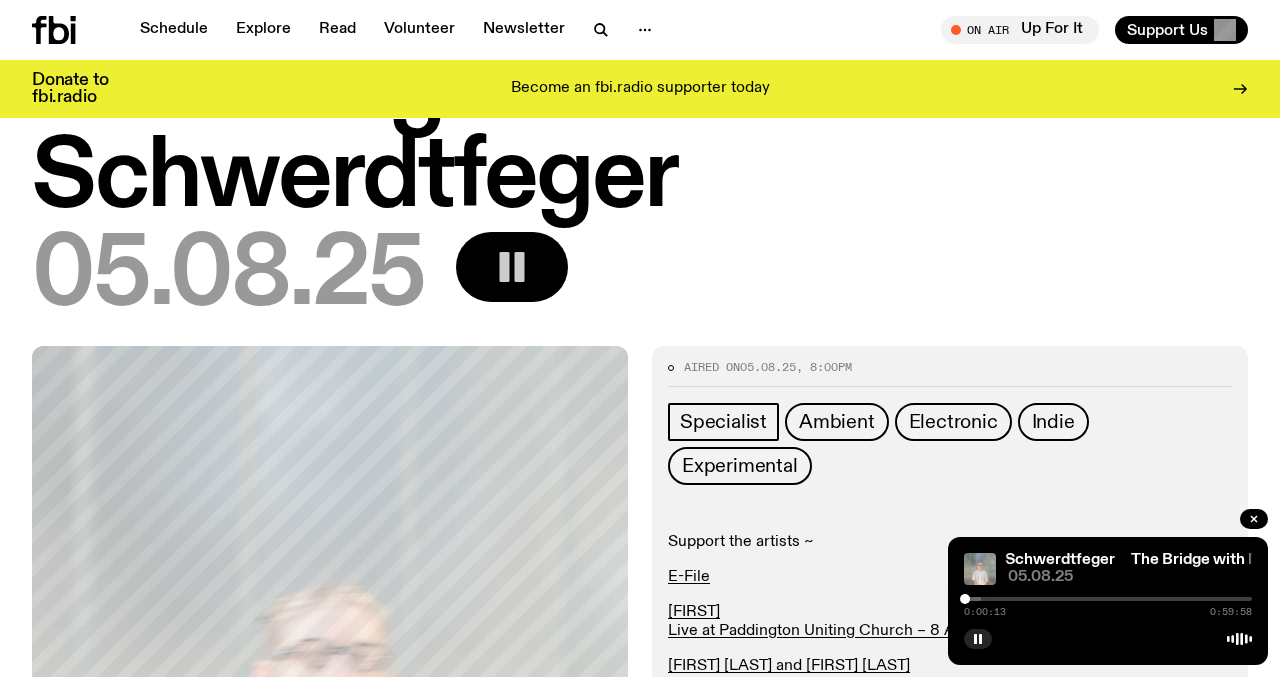 scroll, scrollTop: 65, scrollLeft: 0, axis: vertical 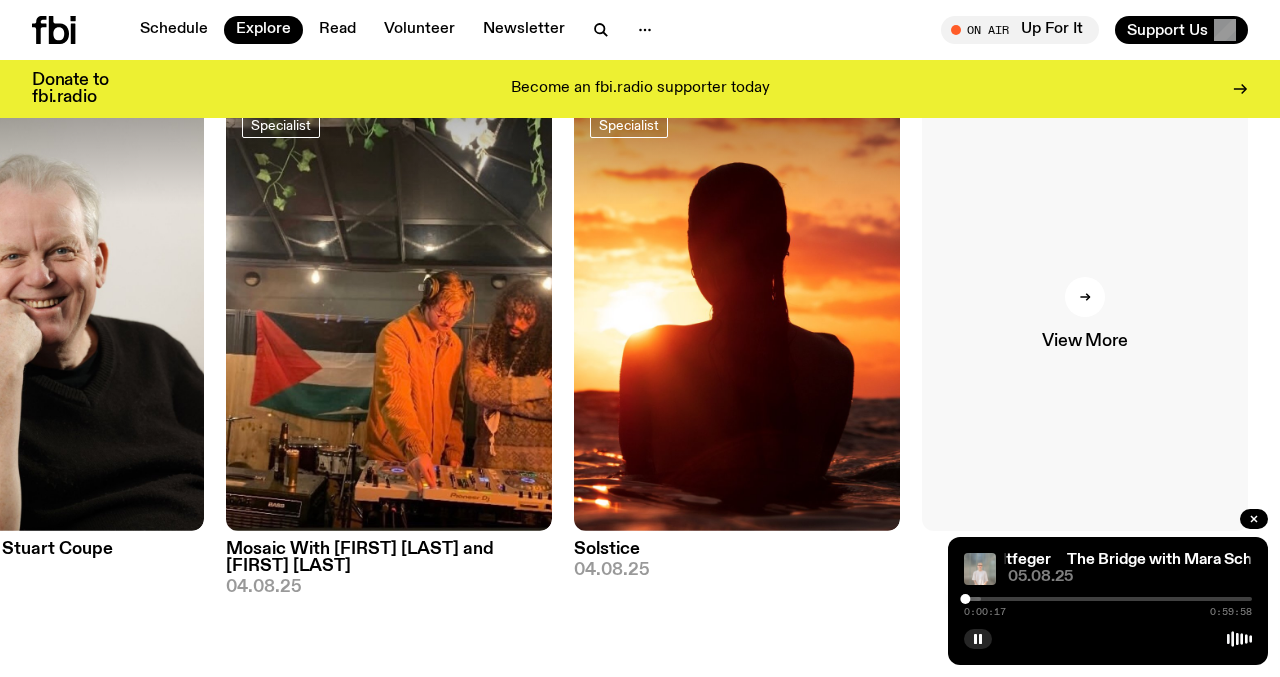 click on "View More" at bounding box center [1084, 341] 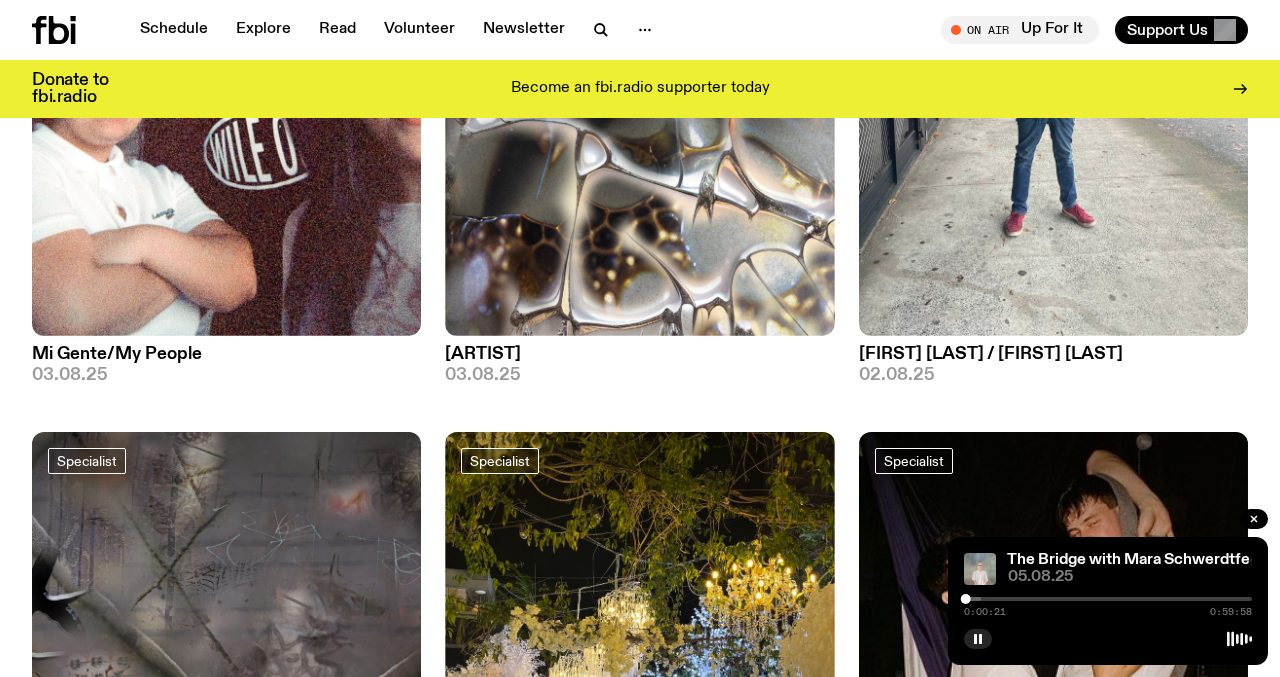 scroll, scrollTop: 3015, scrollLeft: 0, axis: vertical 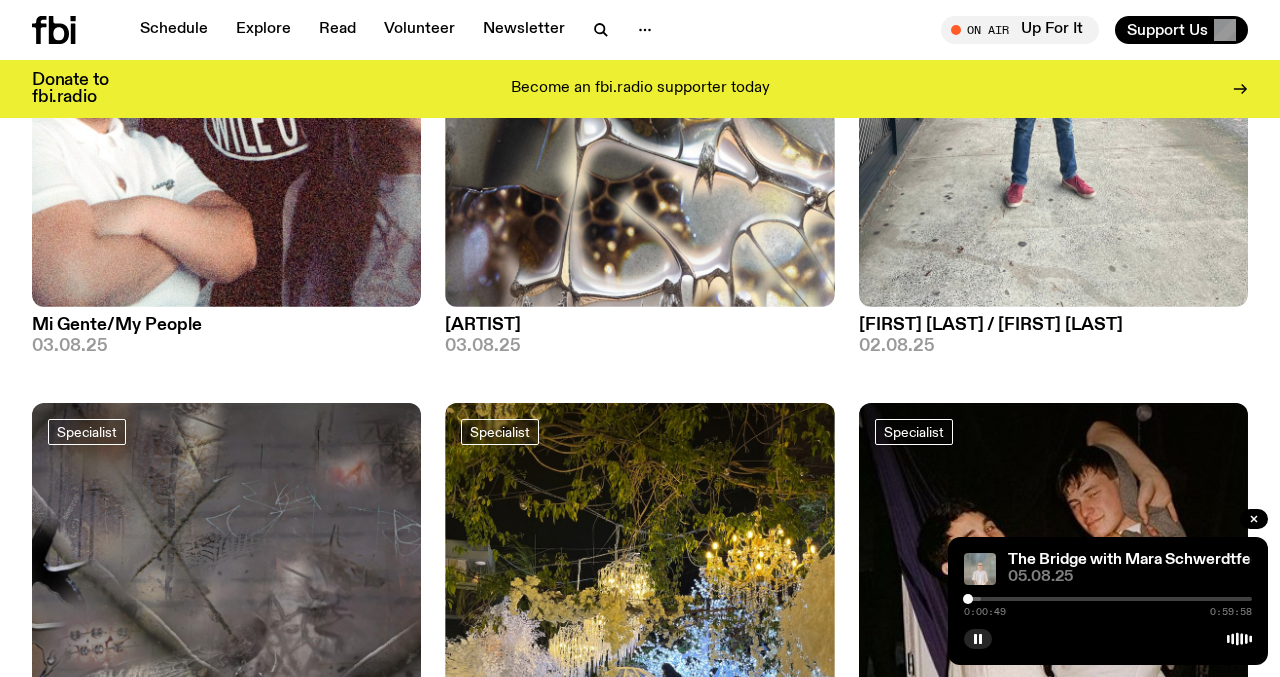 click at bounding box center [968, 599] 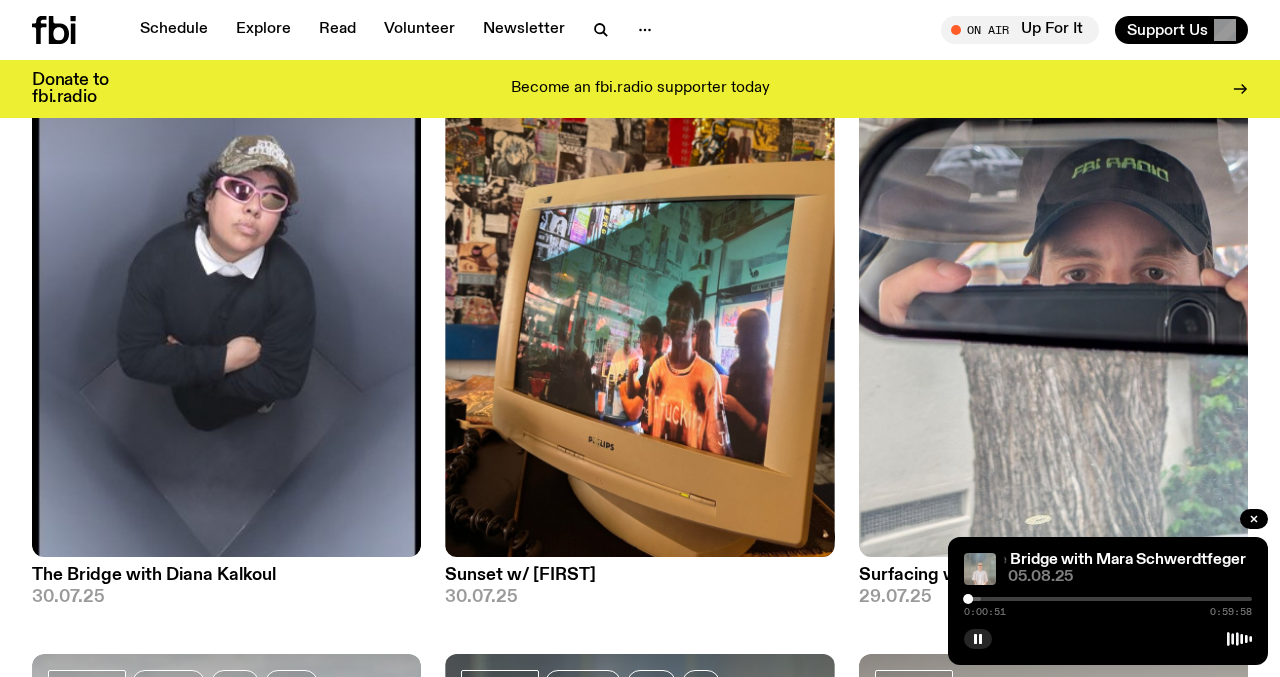 scroll, scrollTop: 3999, scrollLeft: 0, axis: vertical 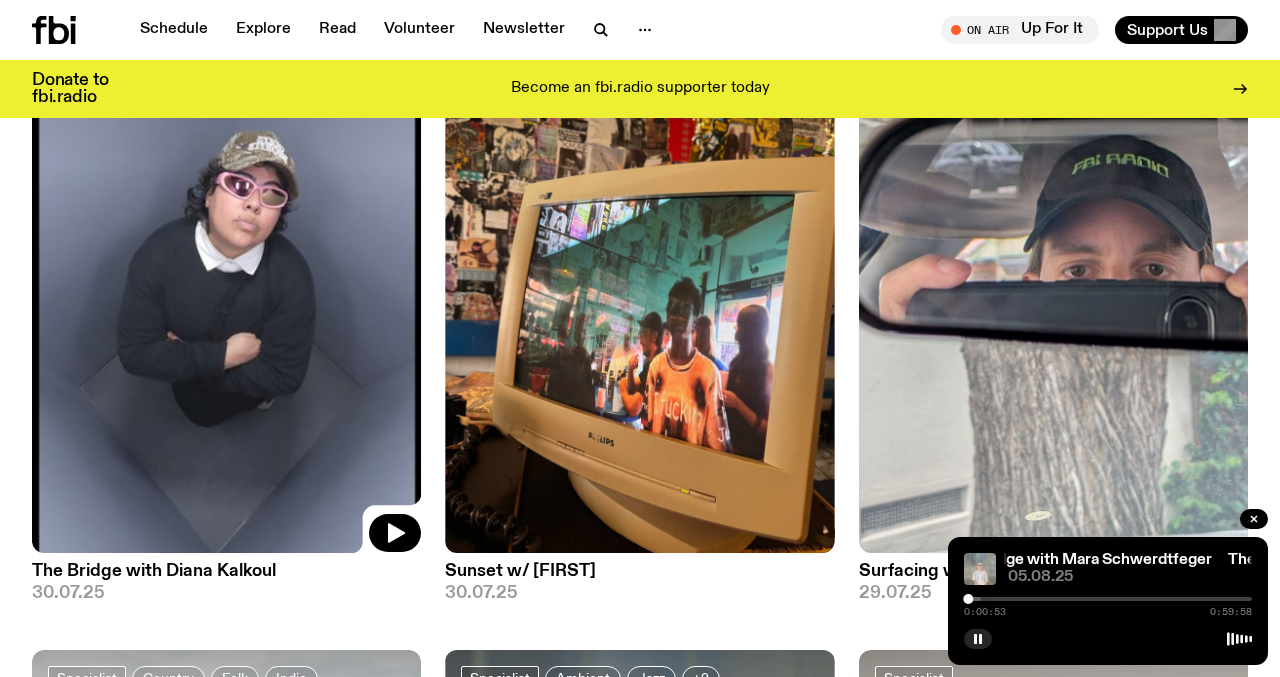 click 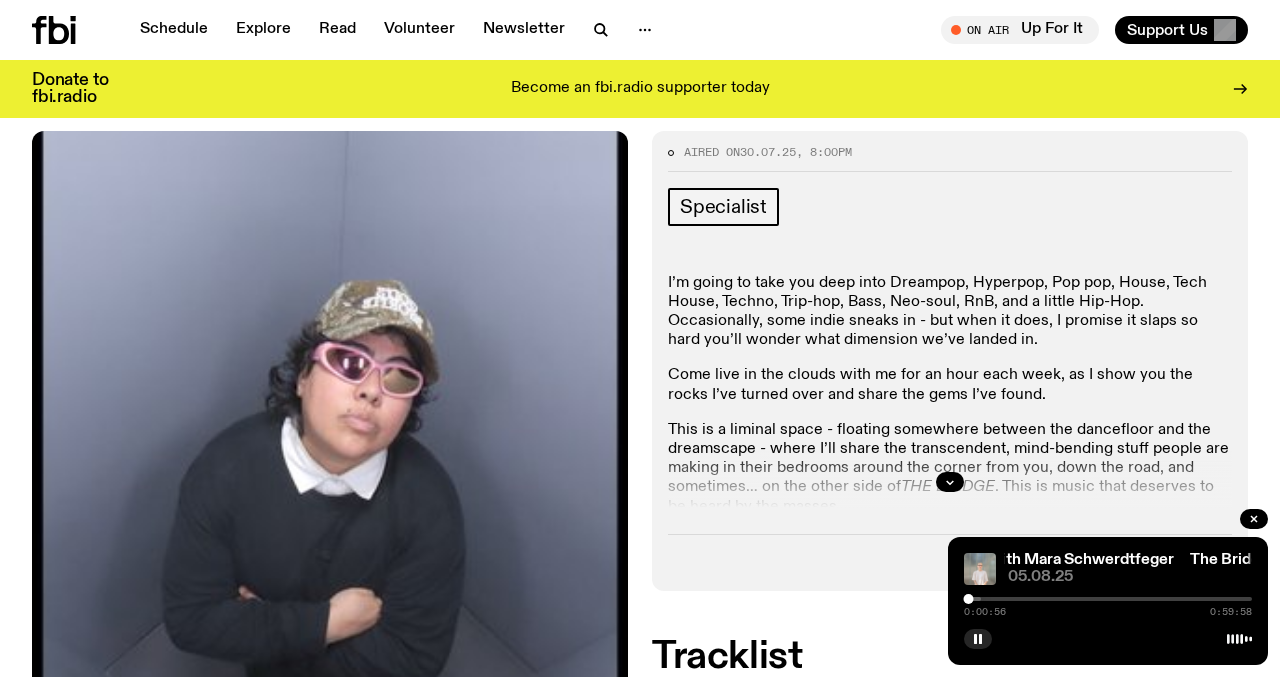 scroll, scrollTop: 346, scrollLeft: 0, axis: vertical 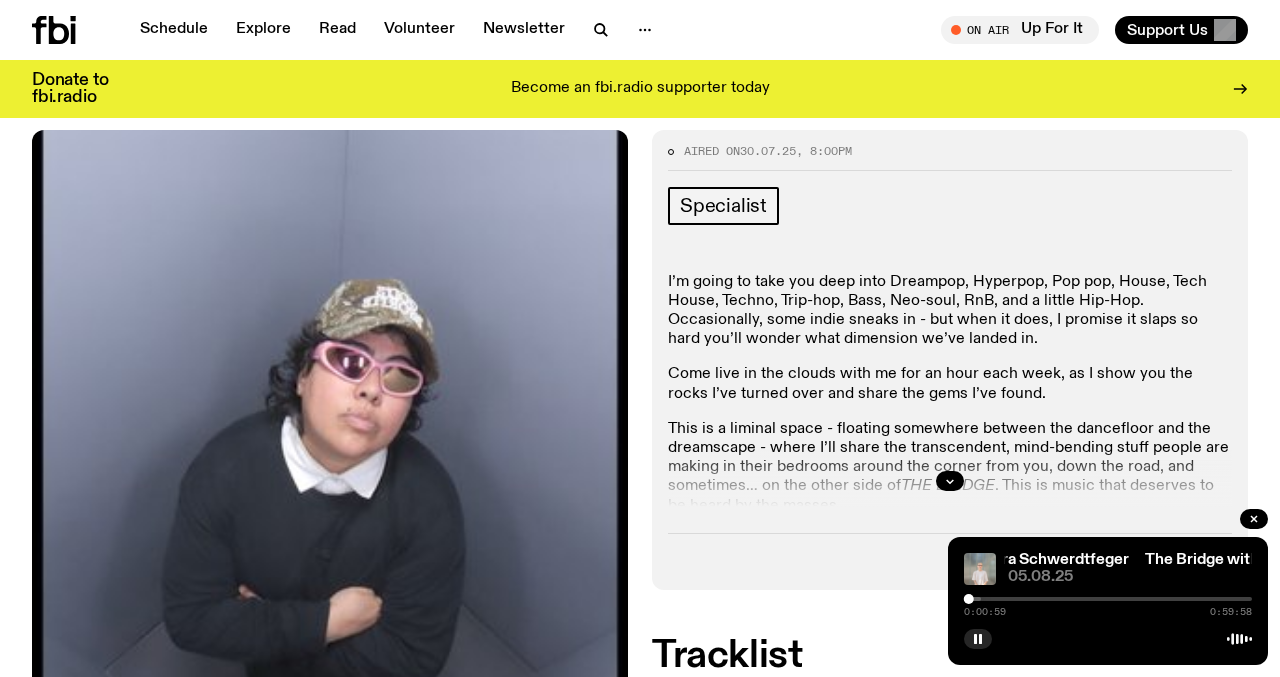 click at bounding box center (950, 481) 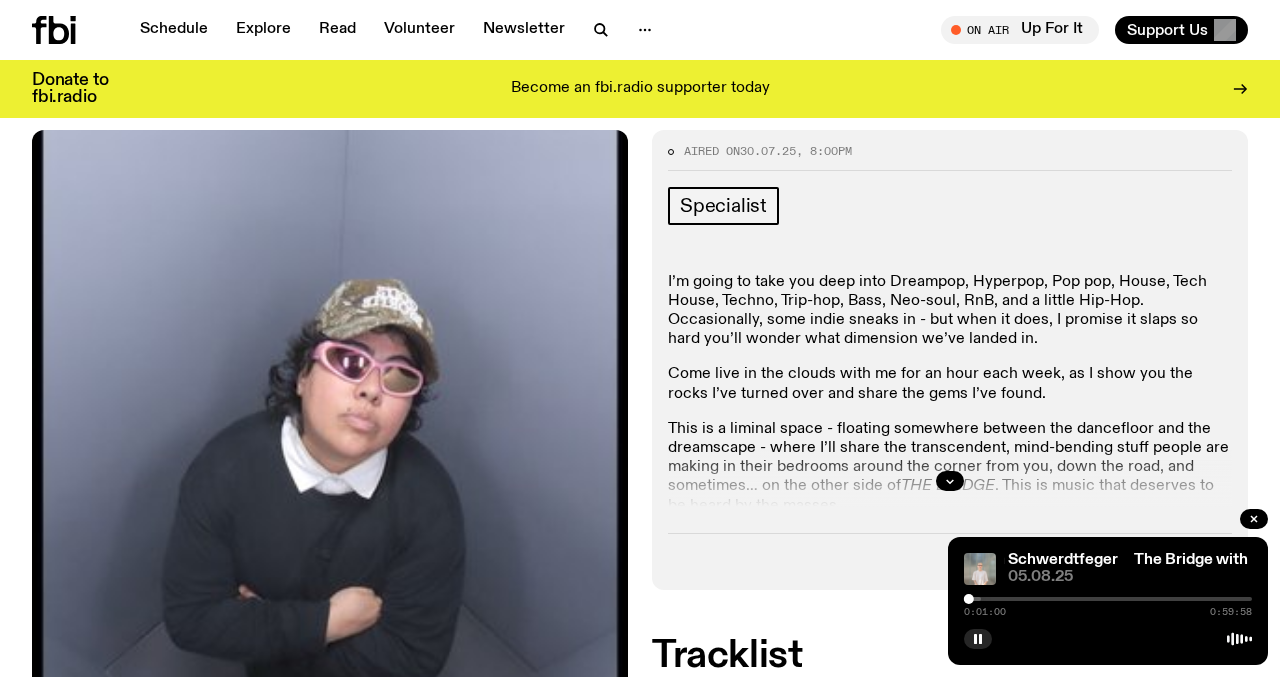 click at bounding box center (950, 481) 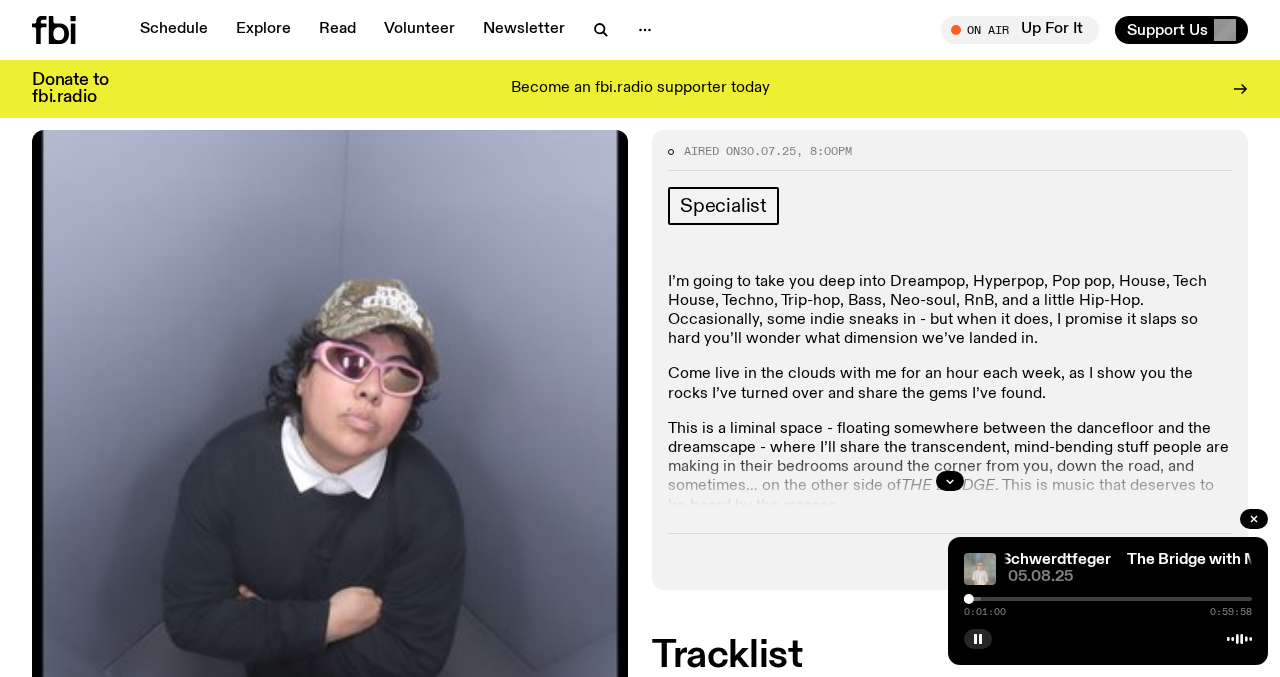 click at bounding box center (950, 481) 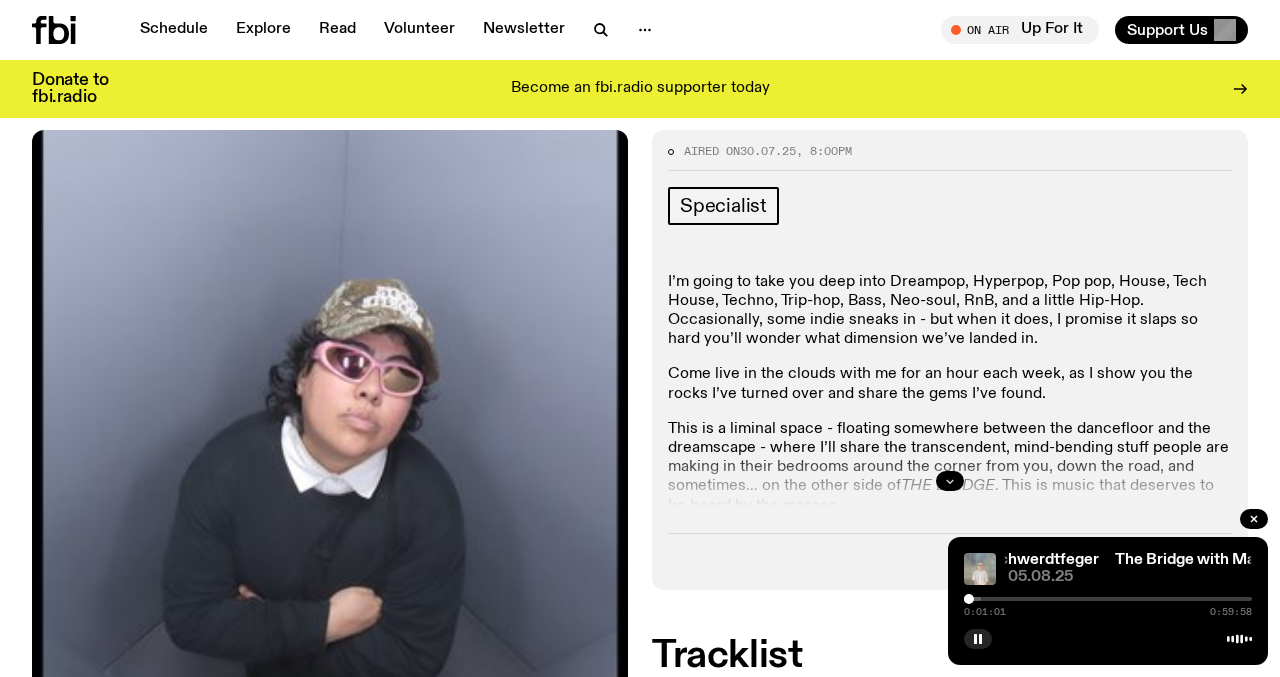 click 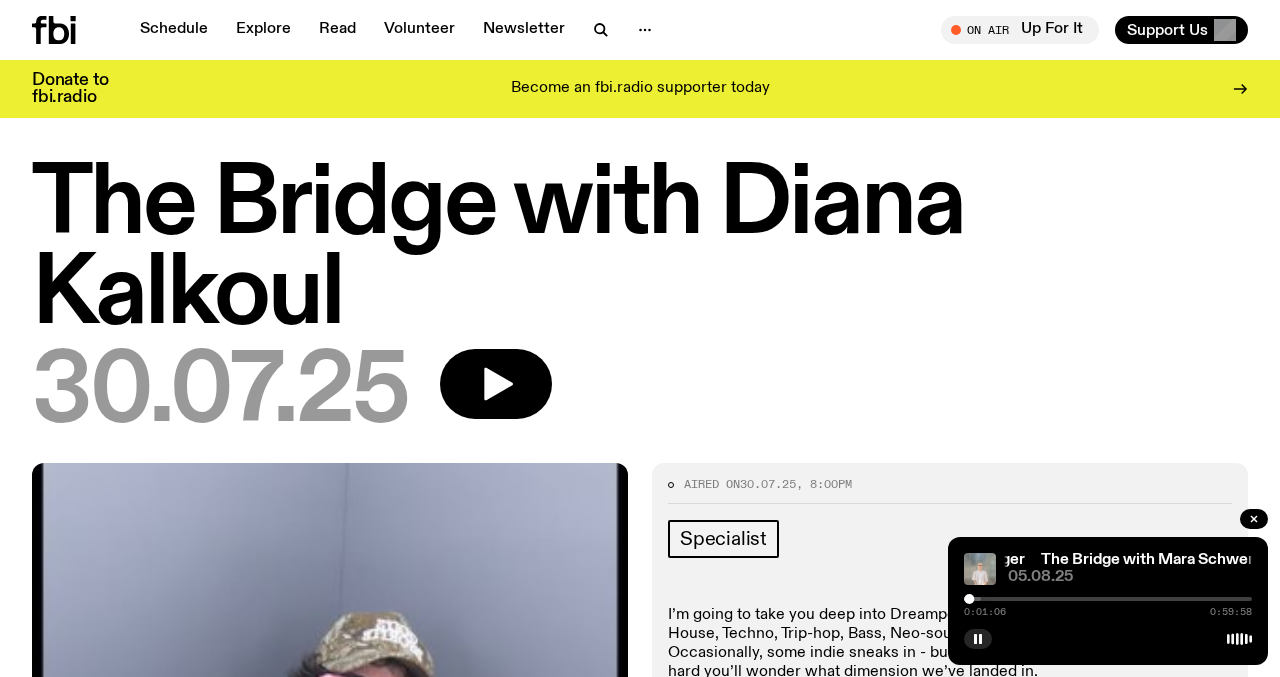 scroll, scrollTop: 0, scrollLeft: 0, axis: both 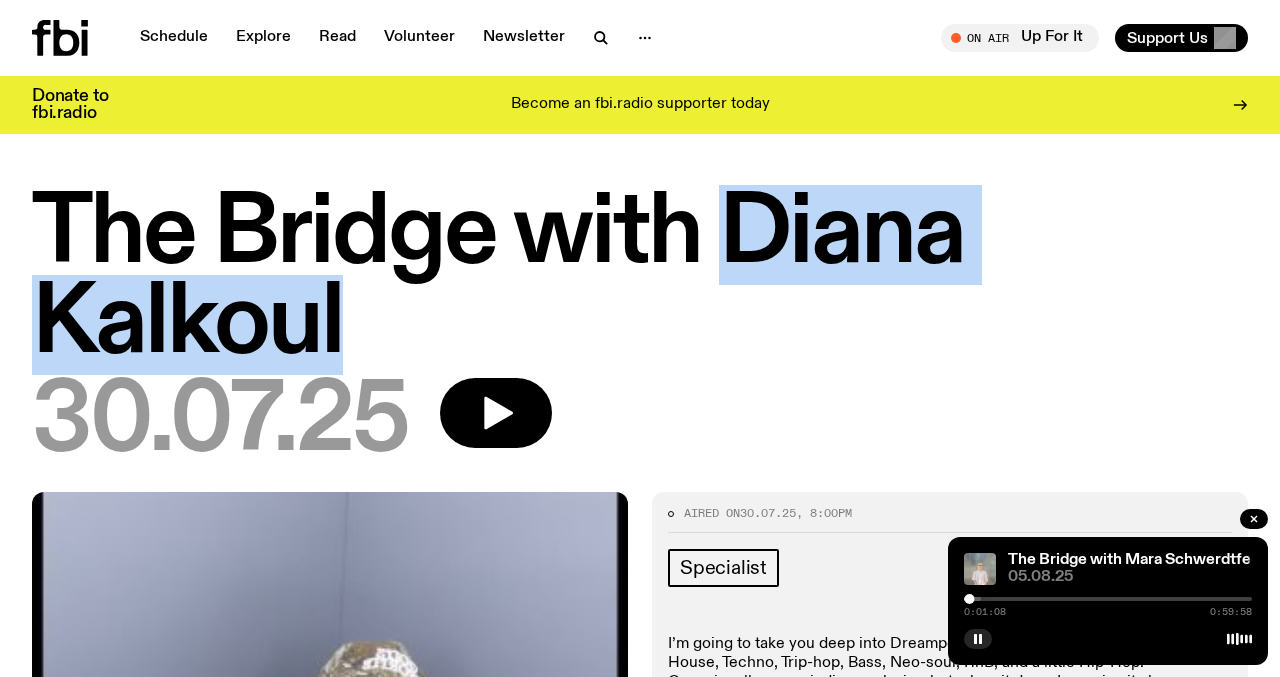 copy on "[FIRST] [LAST]" 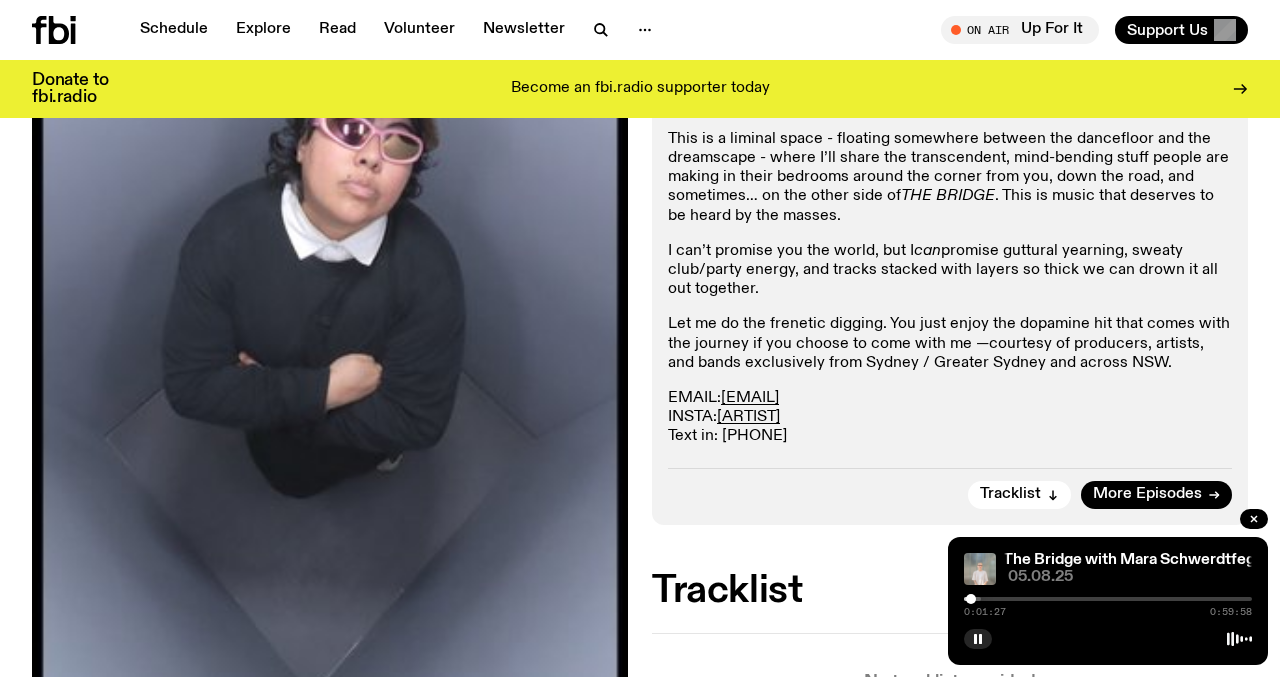 scroll, scrollTop: 482, scrollLeft: 0, axis: vertical 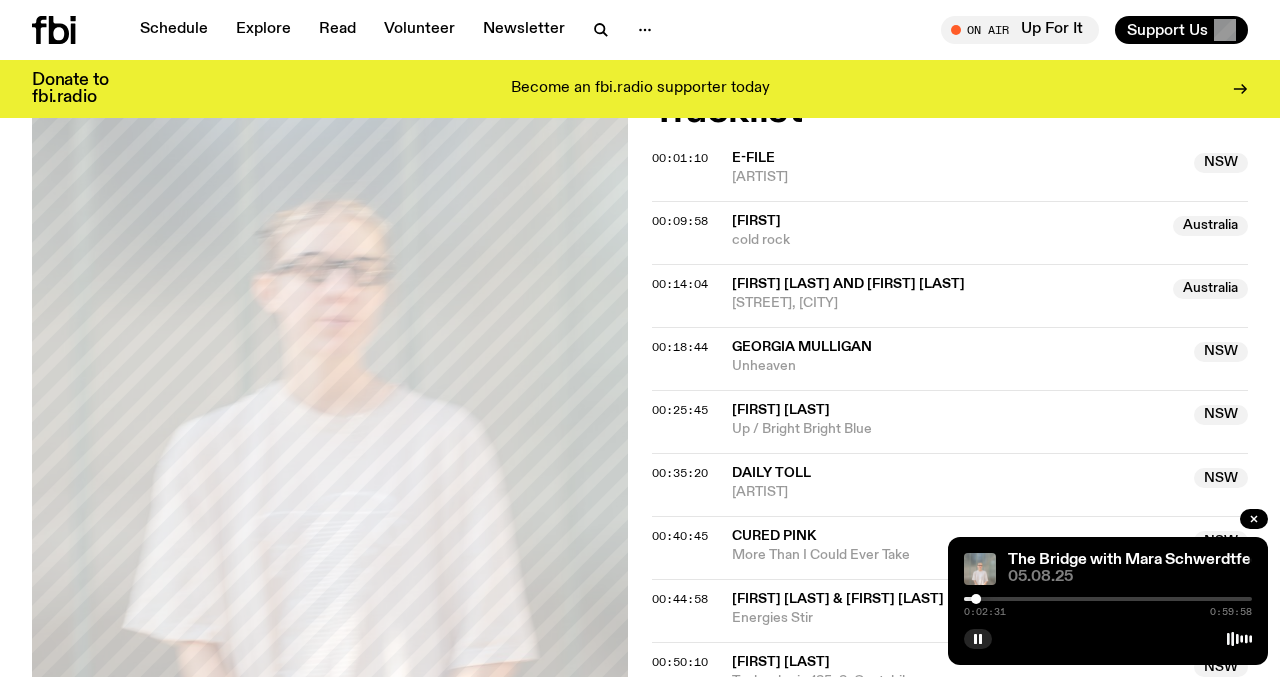 click on "0:02:31 0:59:58" at bounding box center [1108, 605] 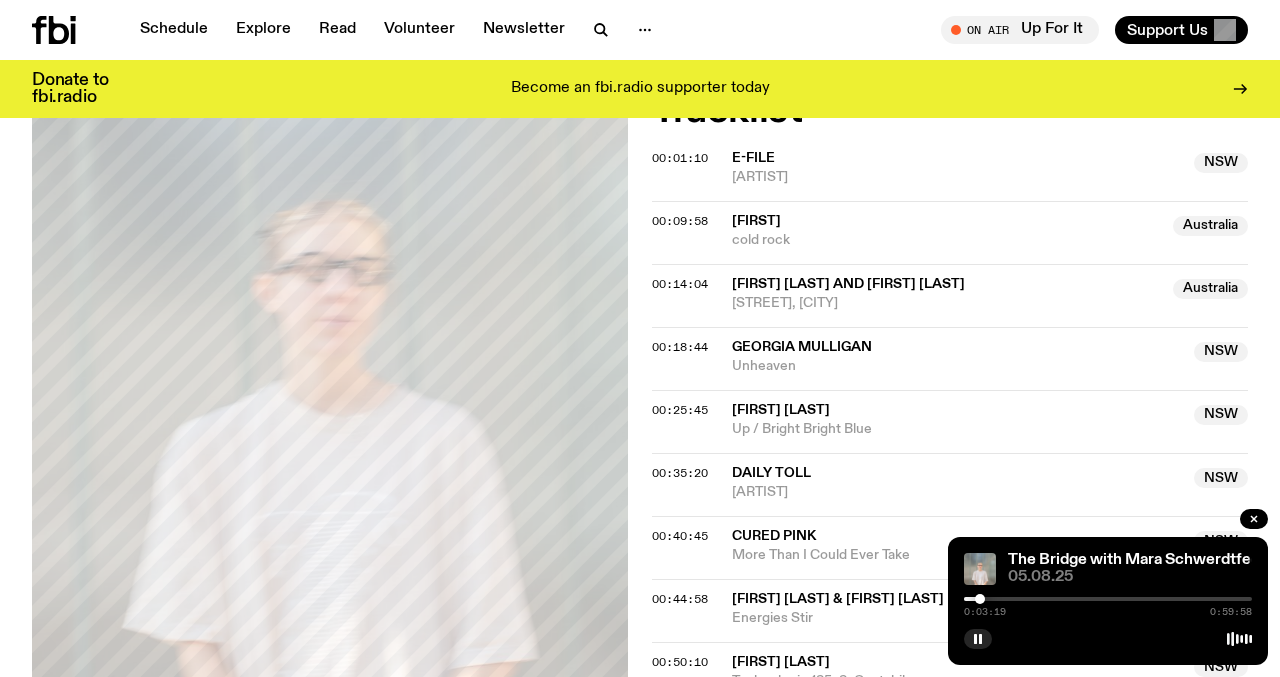 click at bounding box center (980, 599) 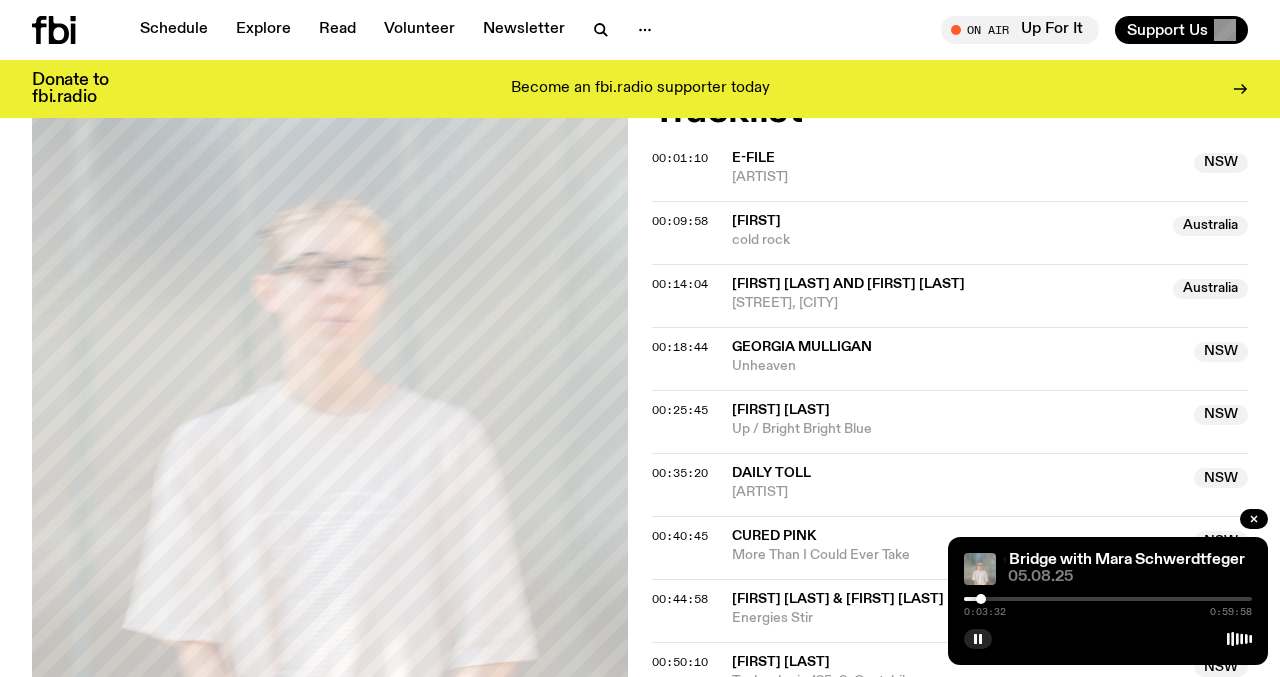 click at bounding box center [981, 599] 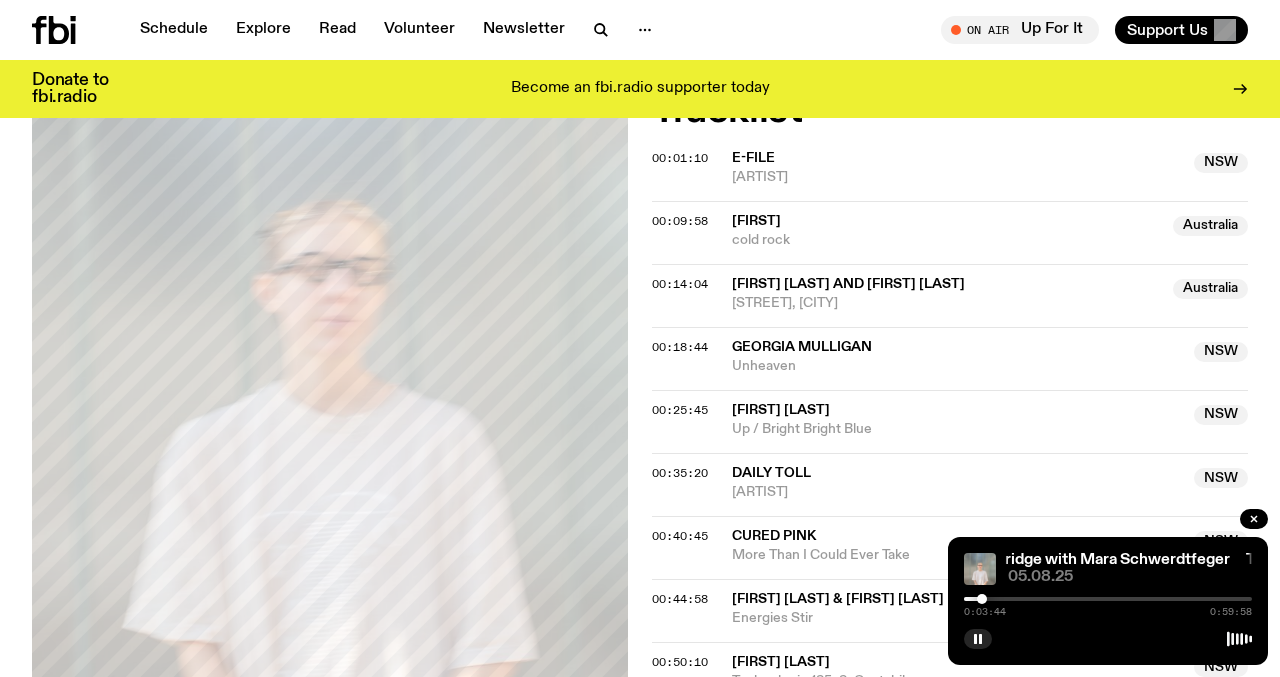 click at bounding box center [982, 599] 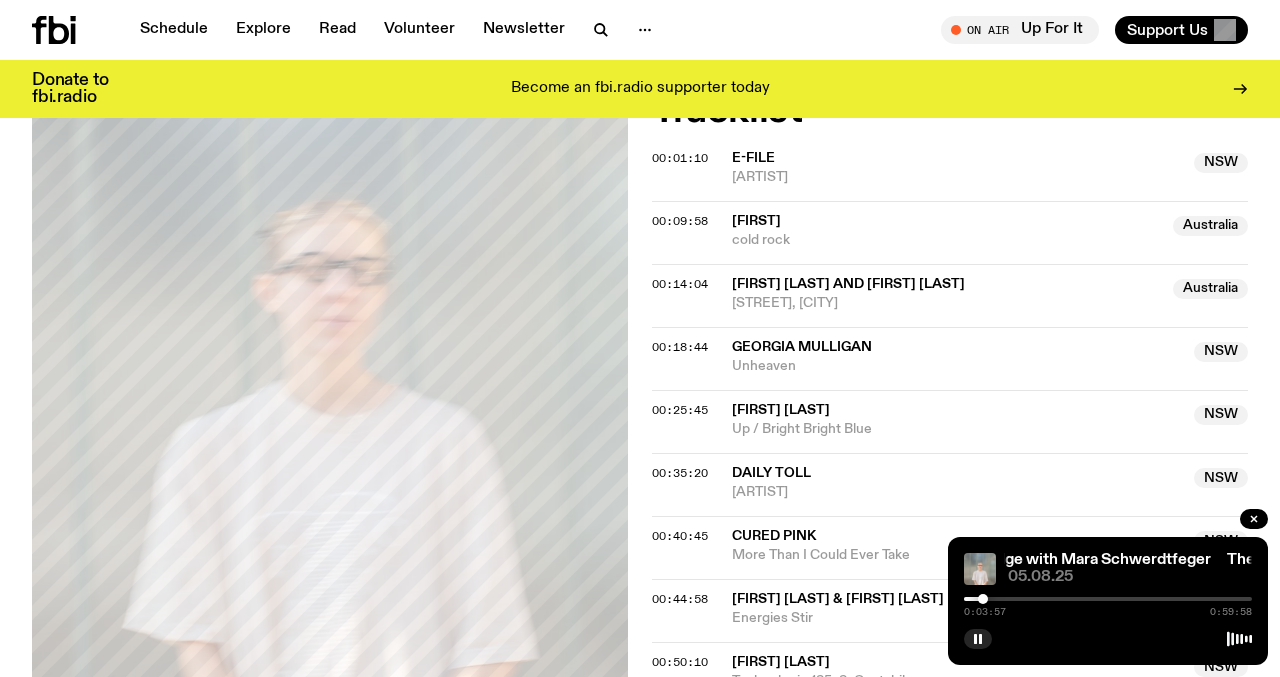 click at bounding box center (983, 599) 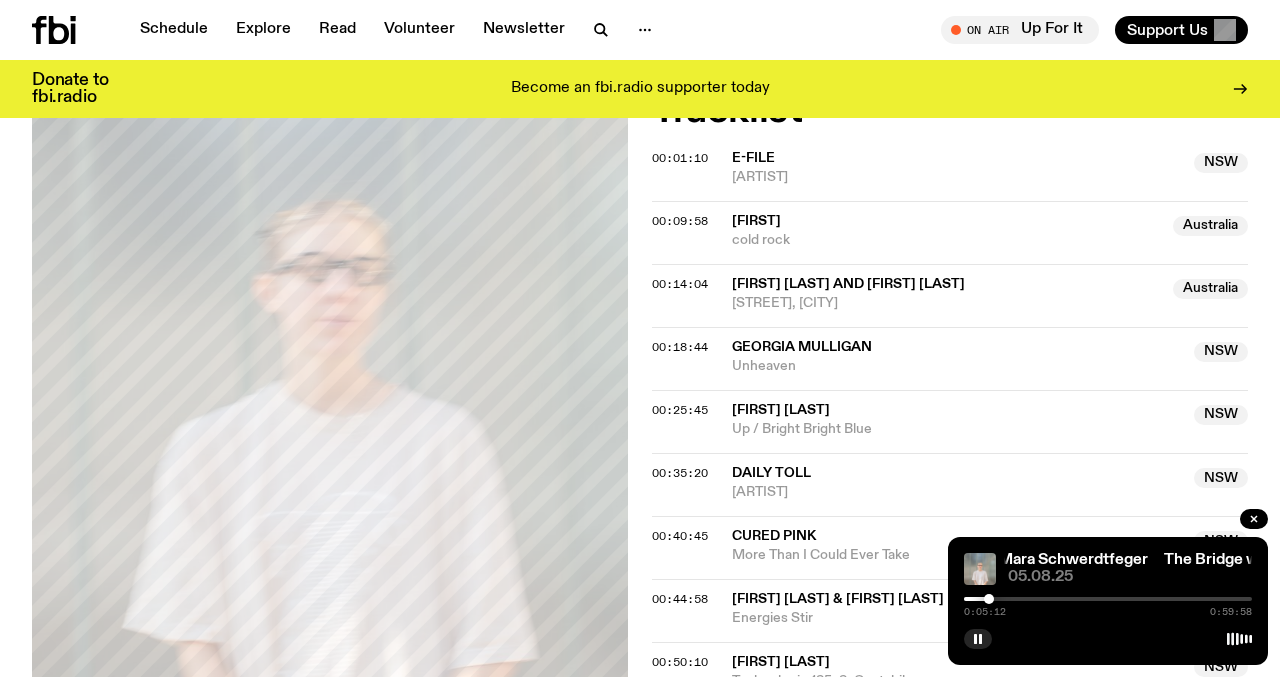click at bounding box center [989, 599] 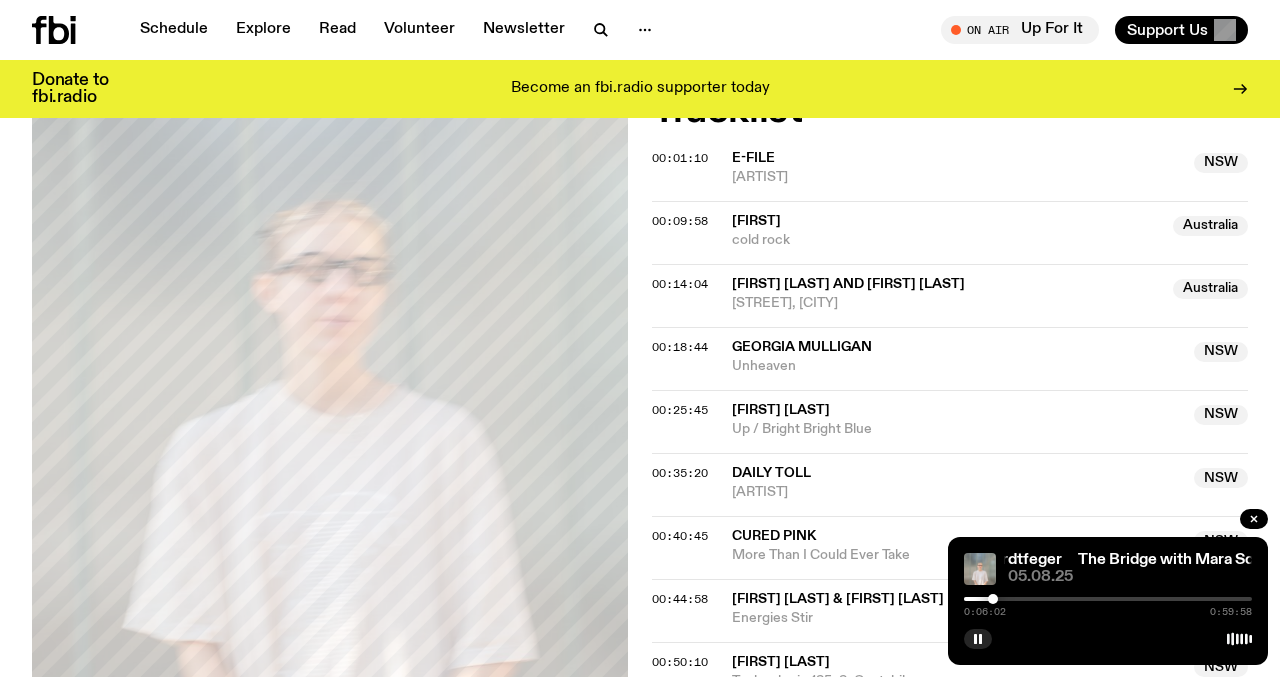 click at bounding box center [993, 599] 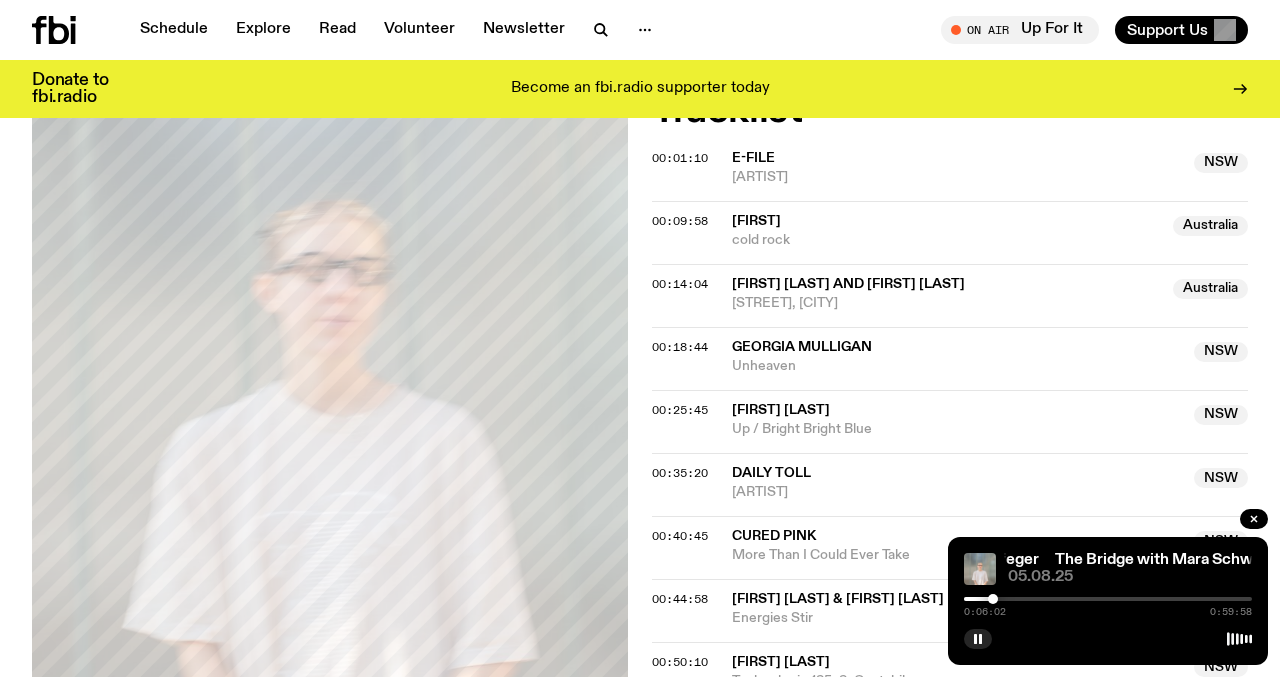 click at bounding box center [993, 599] 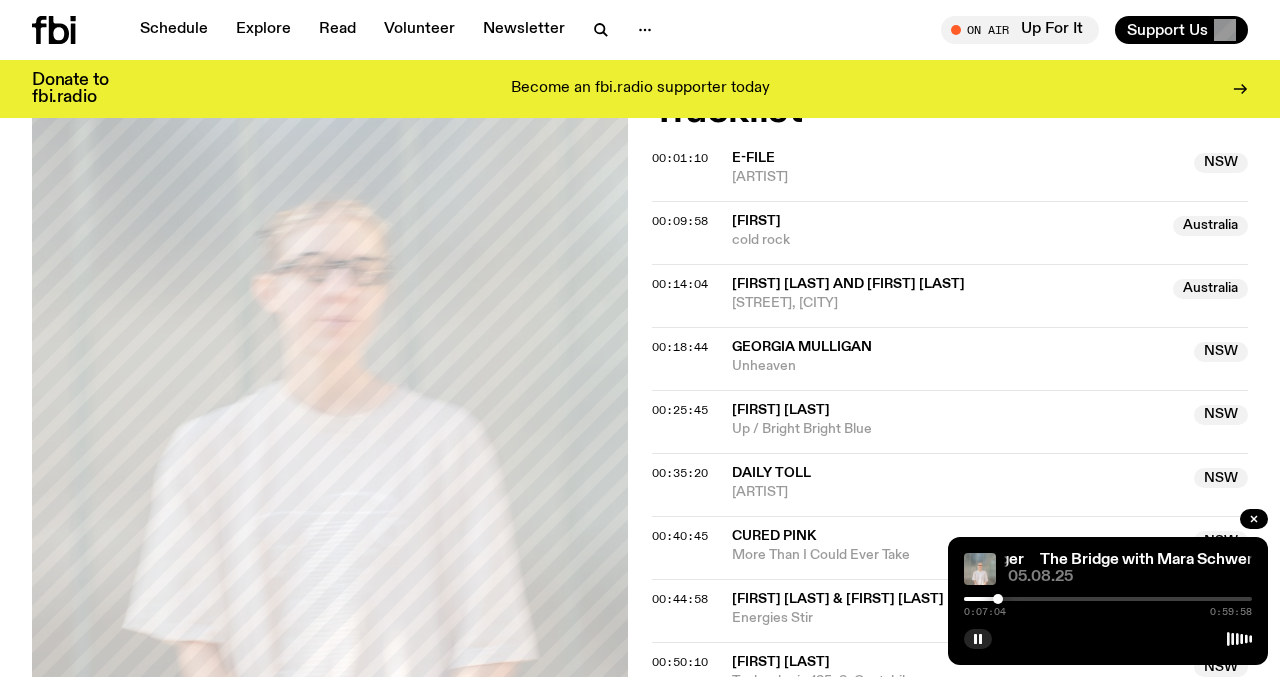 click at bounding box center (998, 599) 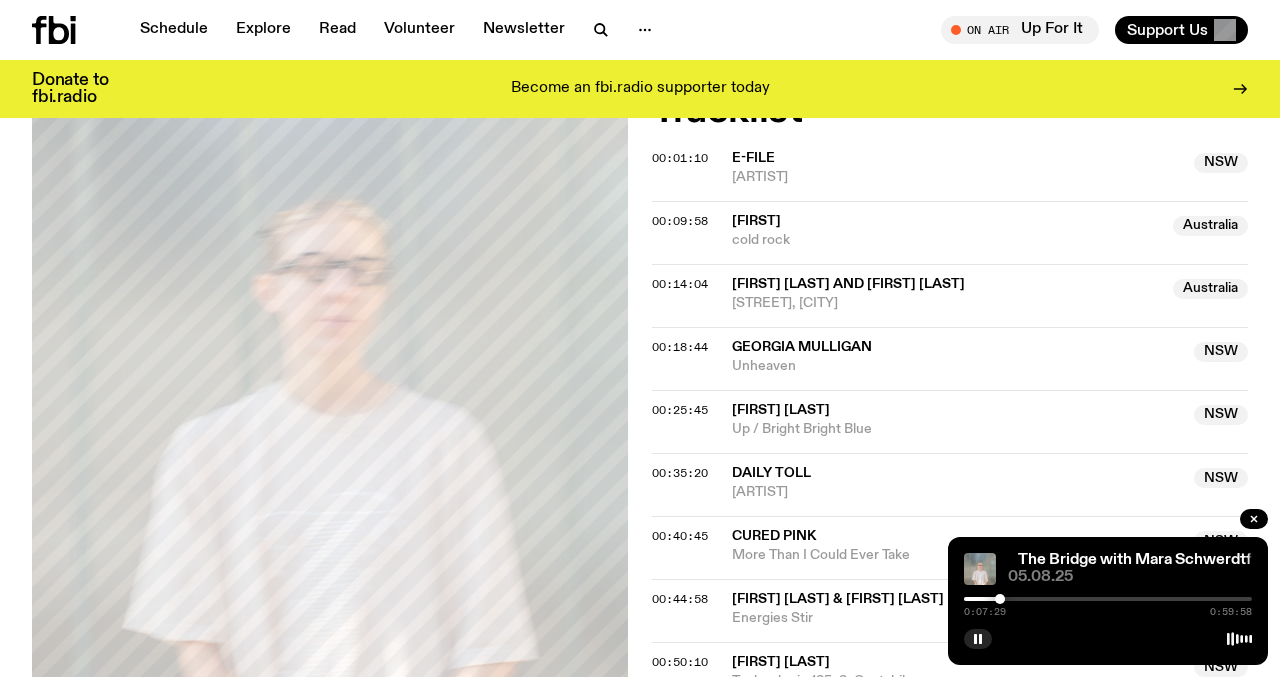 click at bounding box center [1000, 599] 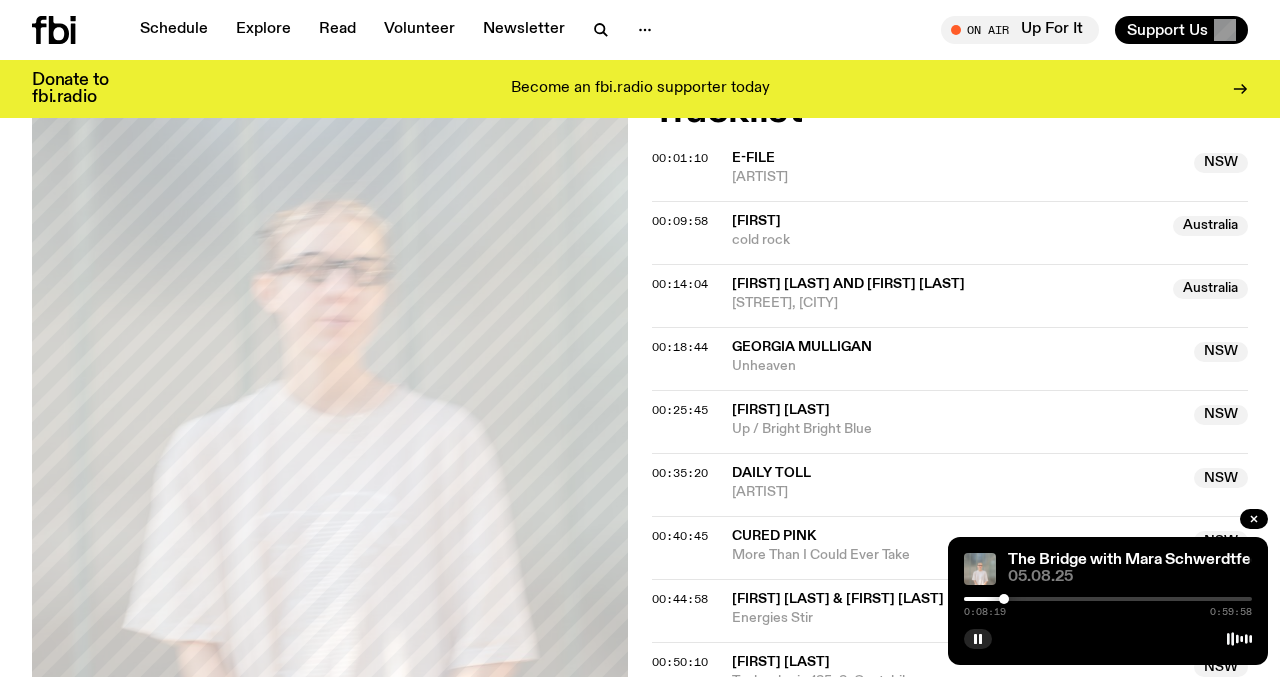 click at bounding box center [1004, 599] 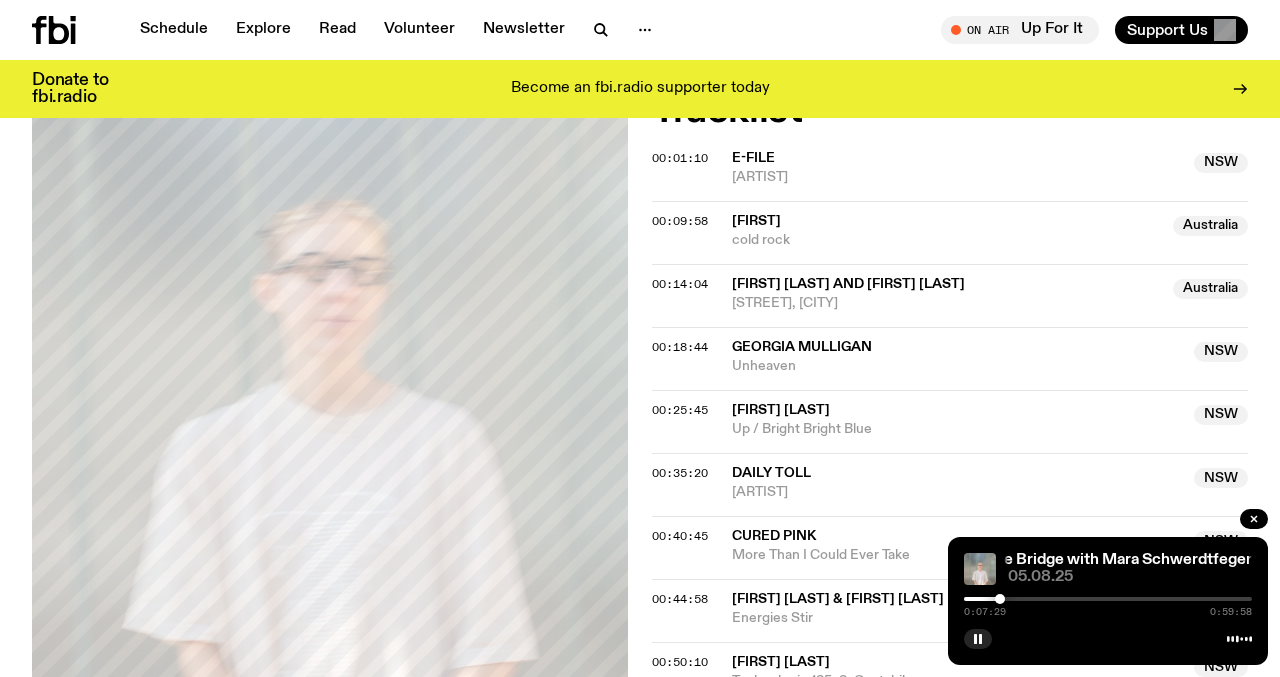 click at bounding box center (1000, 599) 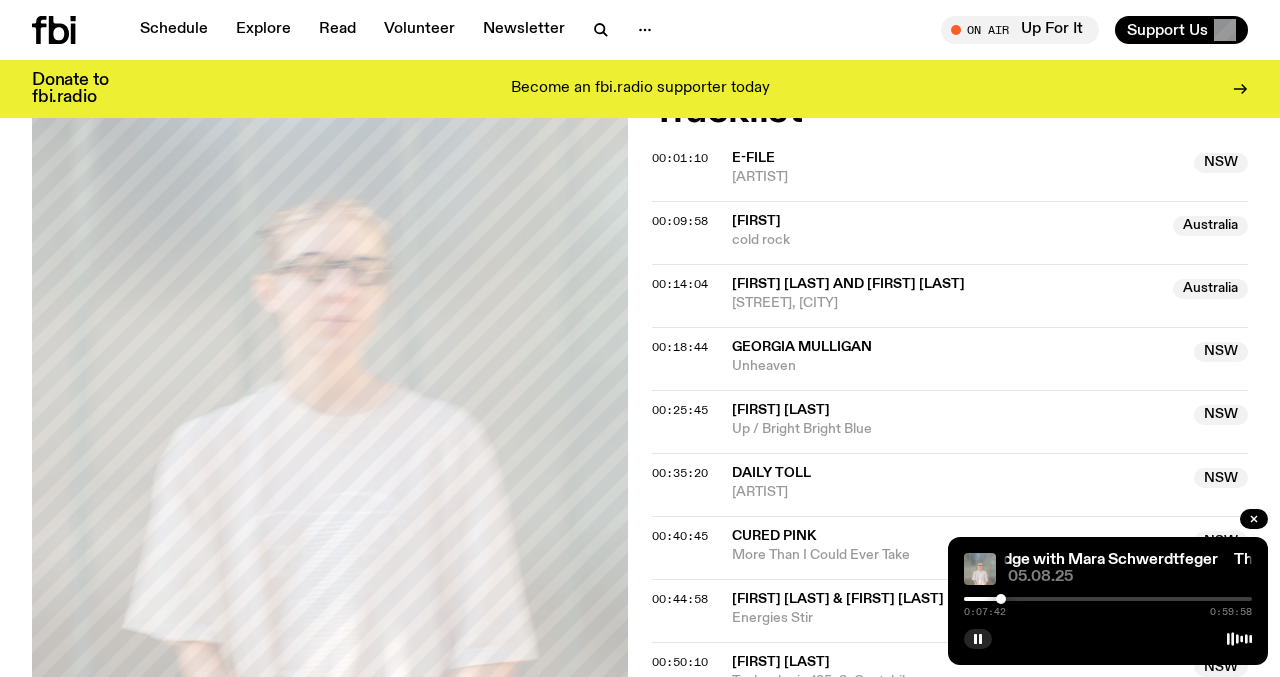 click at bounding box center [1001, 599] 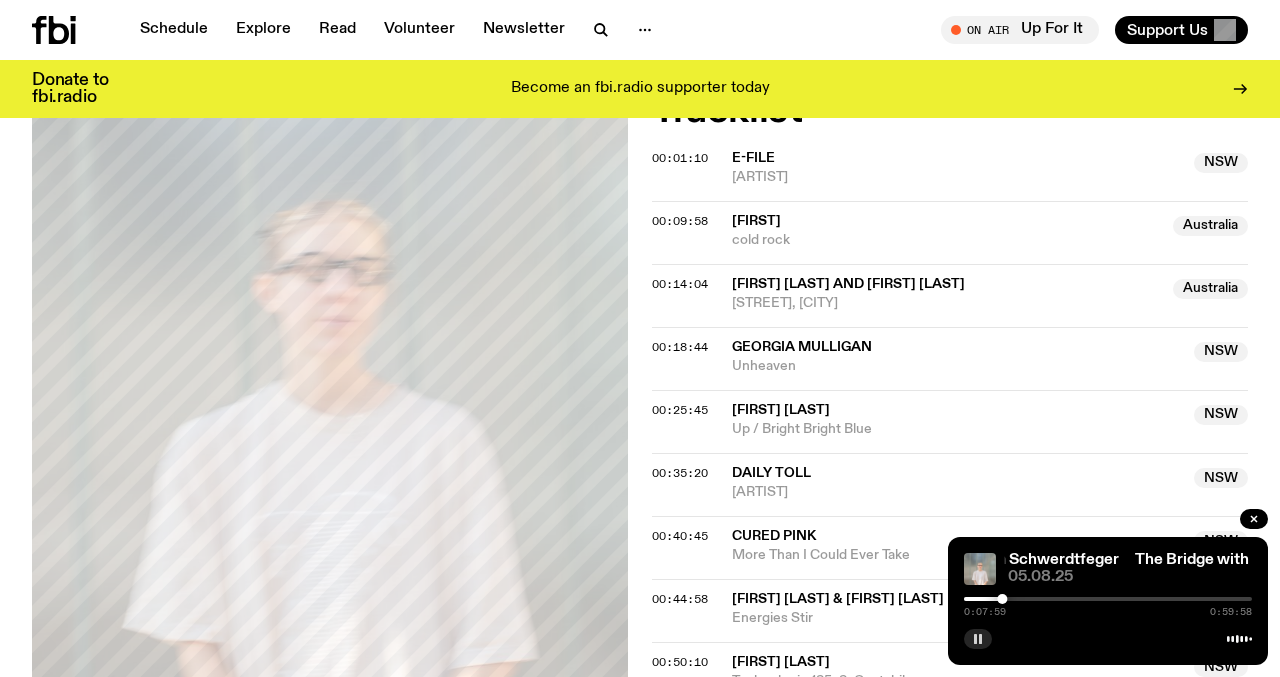 click 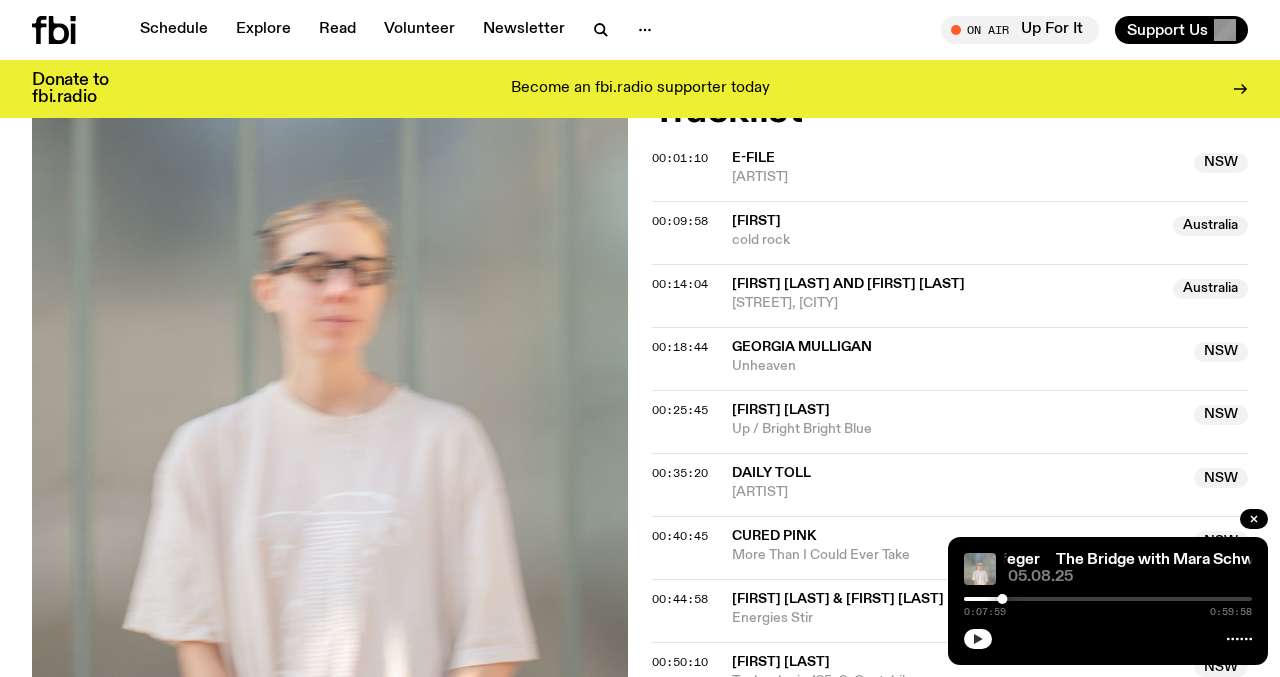 click 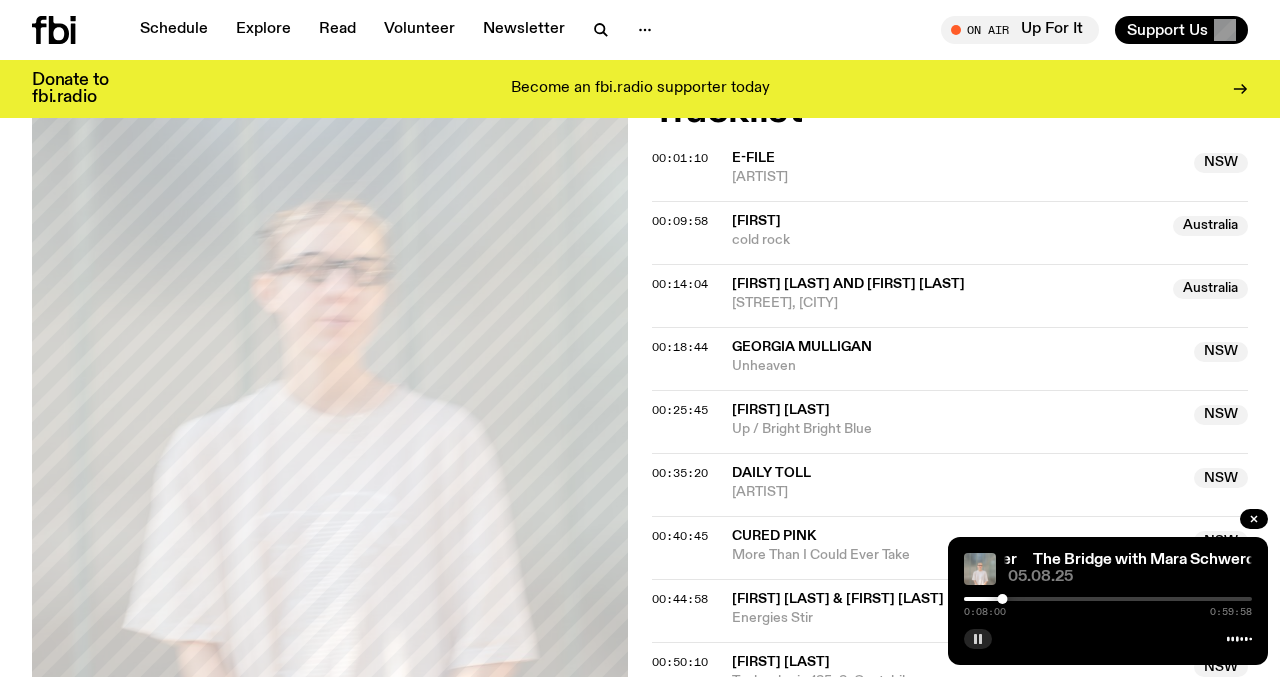 click 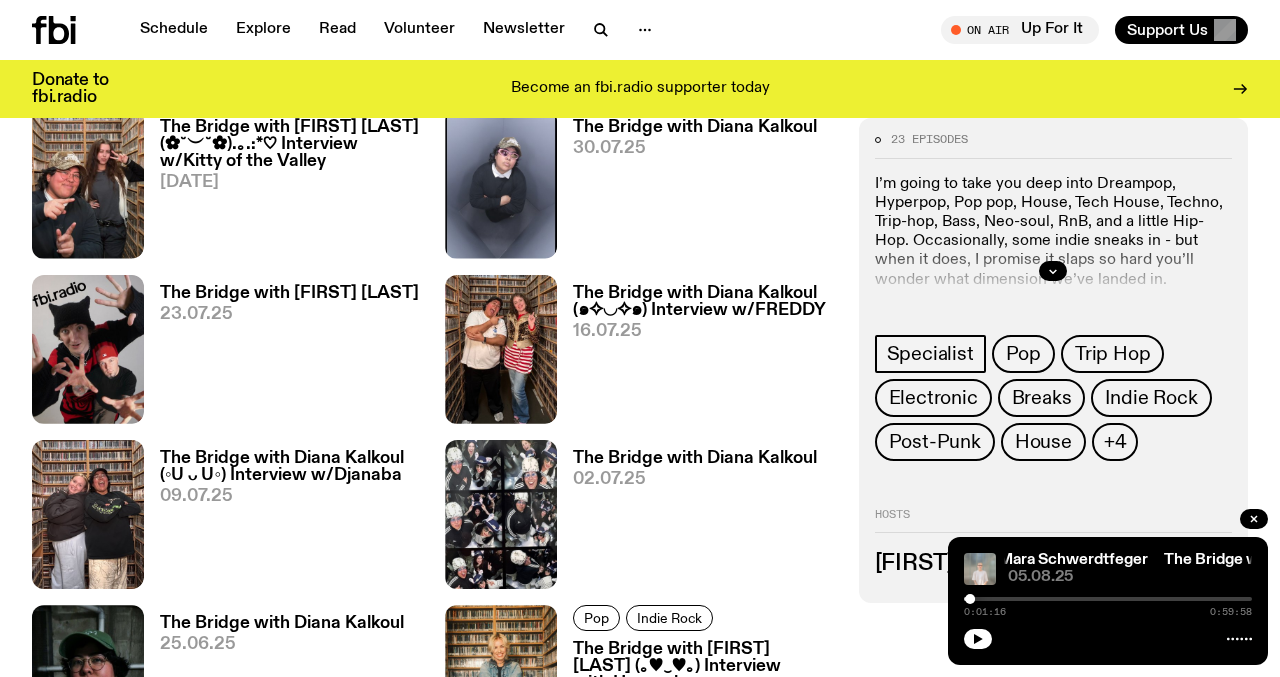scroll, scrollTop: 1064, scrollLeft: 0, axis: vertical 